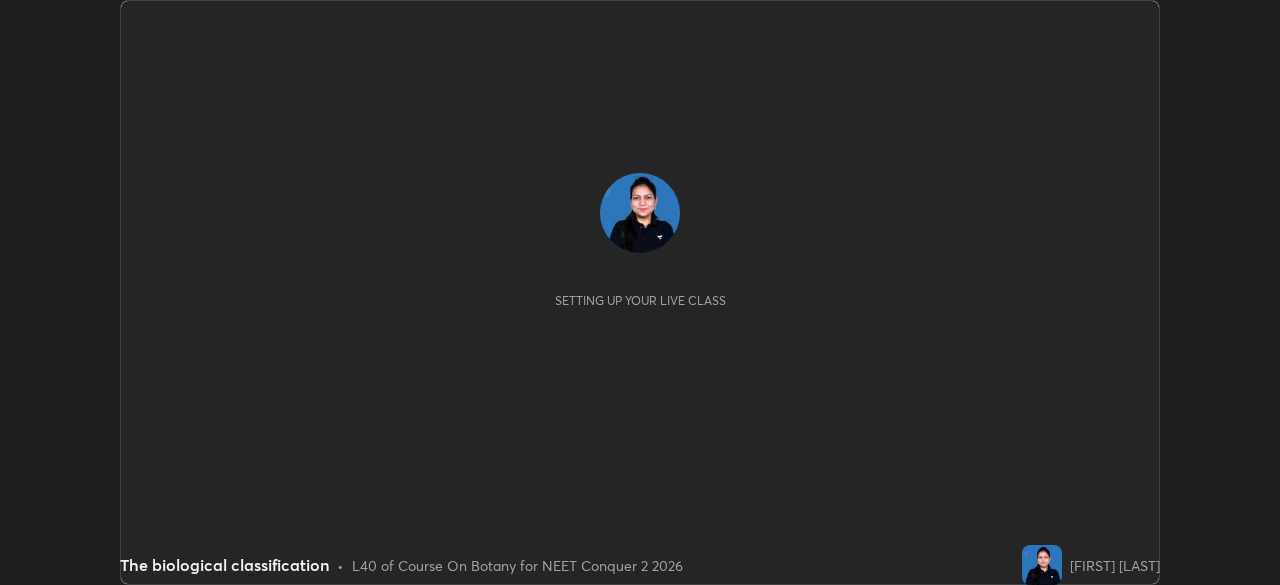 scroll, scrollTop: 0, scrollLeft: 0, axis: both 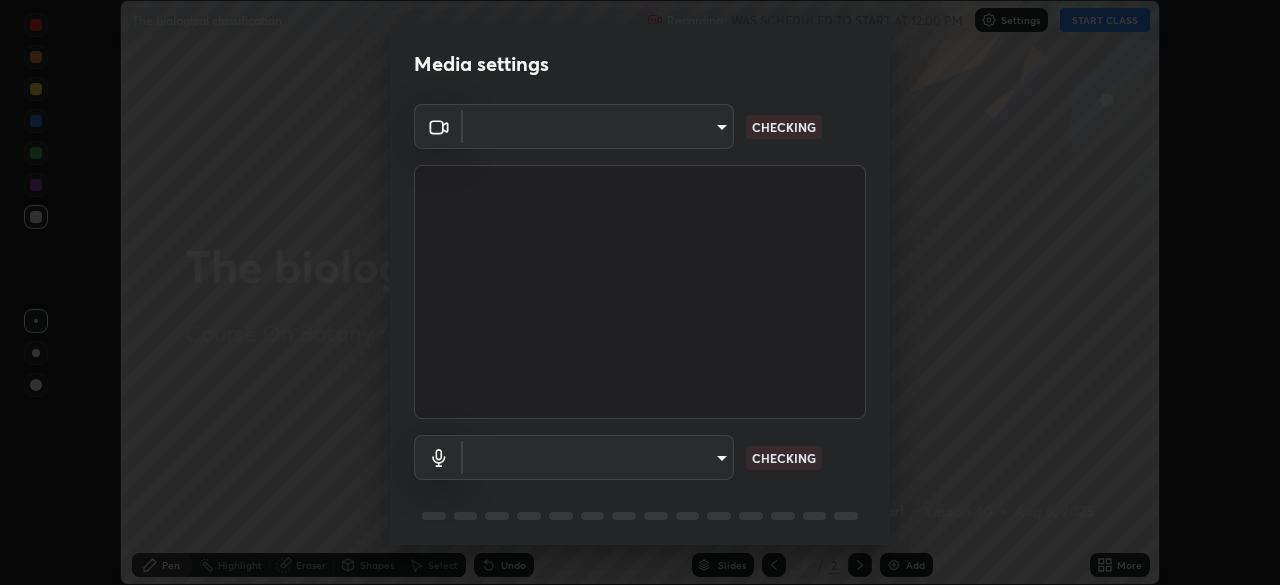 type on "5607bcfbd967db3bf5f76de58c8b00fc12754f2471884d1aaf72f2f6a5703857" 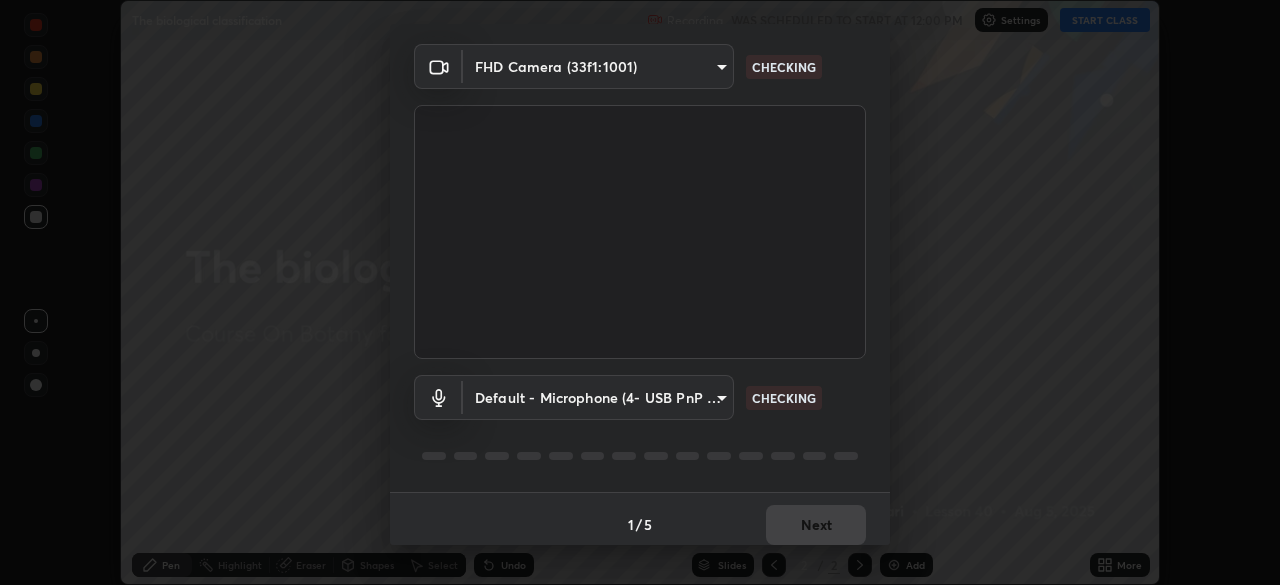 scroll, scrollTop: 71, scrollLeft: 0, axis: vertical 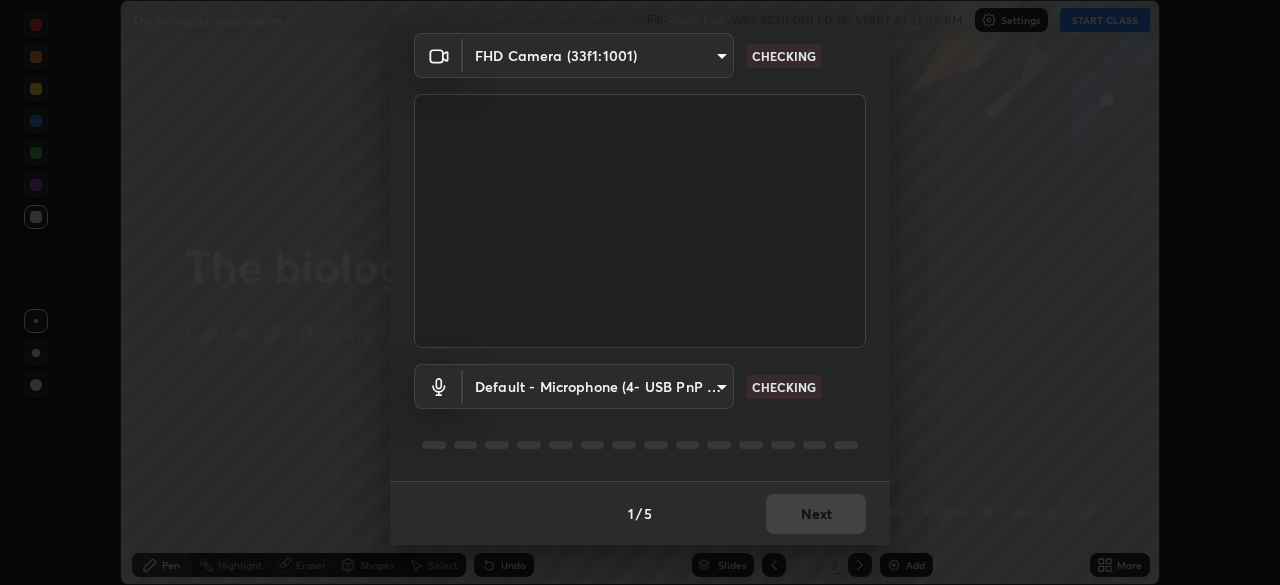 click on "Erase all The biological classification Recording WAS SCHEDULED TO START AT  [TIME] Settings START CLASS Setting up your live class The biological classification • L40 of Course On Botany for NEET Conquer 2 2026 [FIRST] [LAST] Pen Highlight Eraser Shapes Select Undo Slides 2 / 2 Add More No doubts shared Encourage your learners to ask a doubt for better clarity Report an issue Reason for reporting Buffering Chat not working Audio - Video sync issue Educator video quality low ​ Attach an image Report Media settings FHD Camera ([CAMERA_ID]) [HASH] CHECKING Default - Microphone (4- USB PnP Sound Device) default CHECKING 1 / 5 Next" at bounding box center (640, 292) 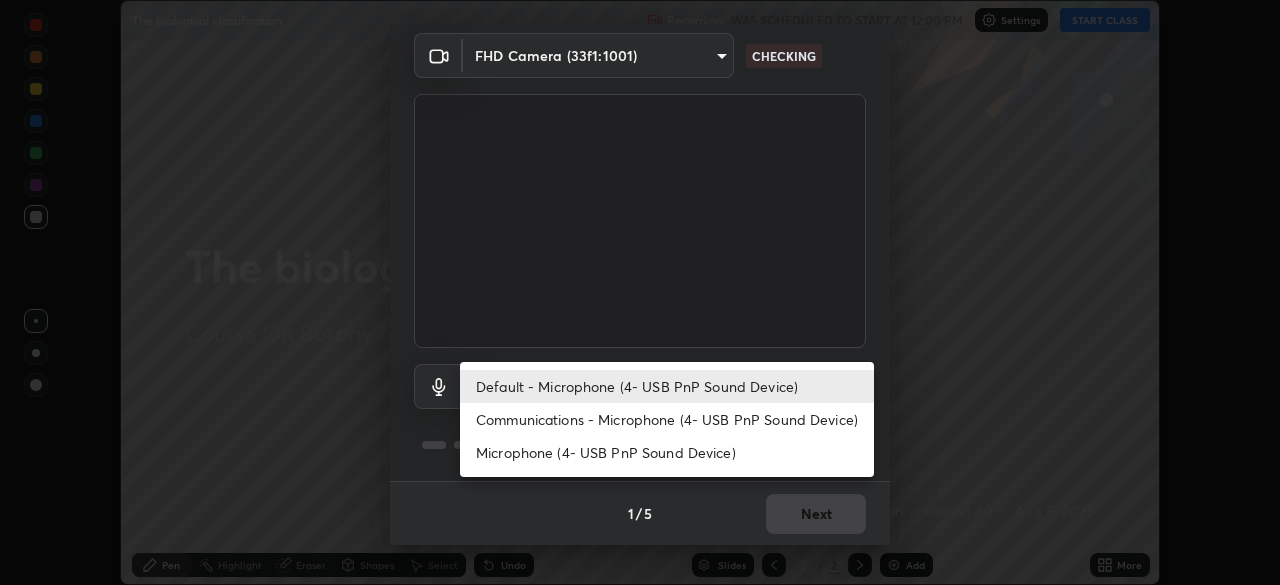 click on "Communications - Microphone (4- USB PnP Sound Device)" at bounding box center (667, 419) 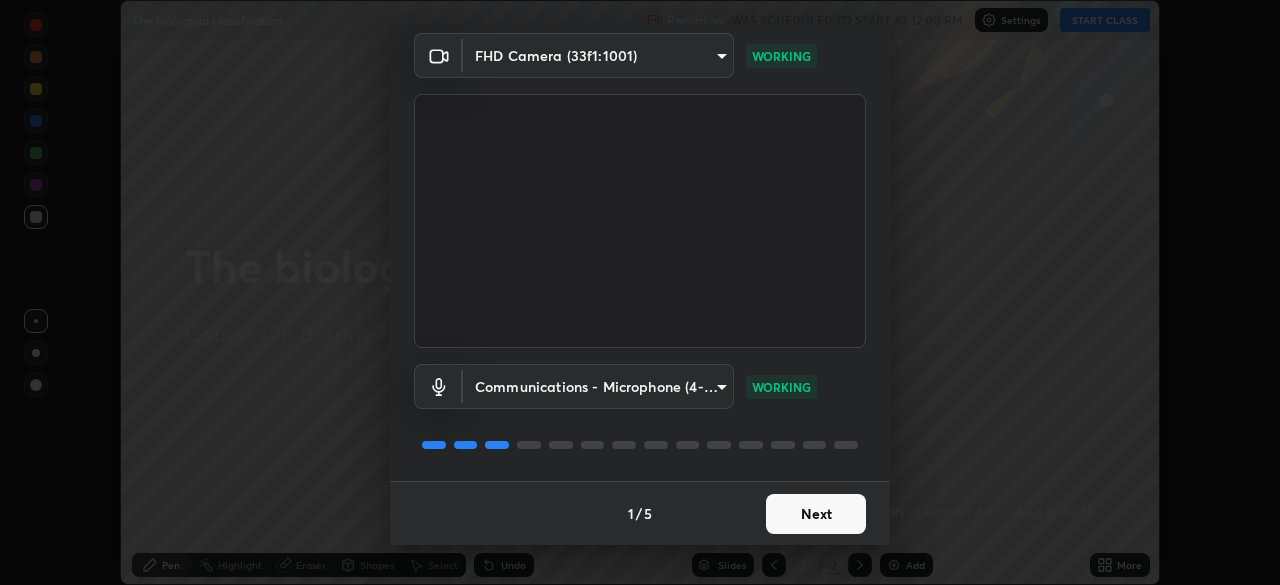 click on "Next" at bounding box center (816, 514) 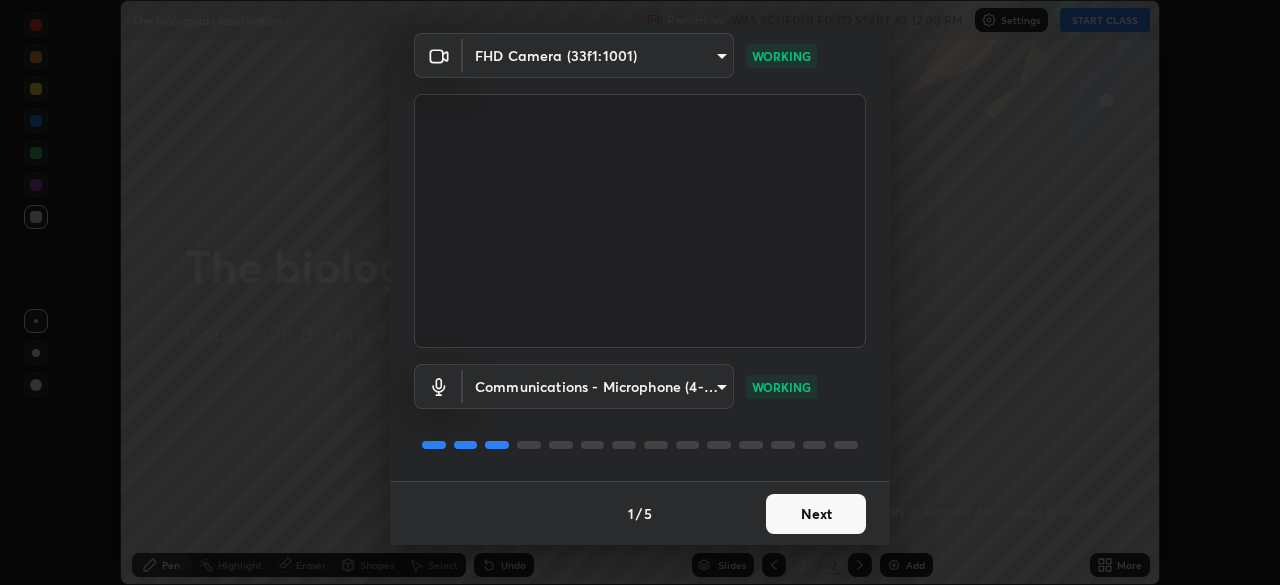 scroll, scrollTop: 0, scrollLeft: 0, axis: both 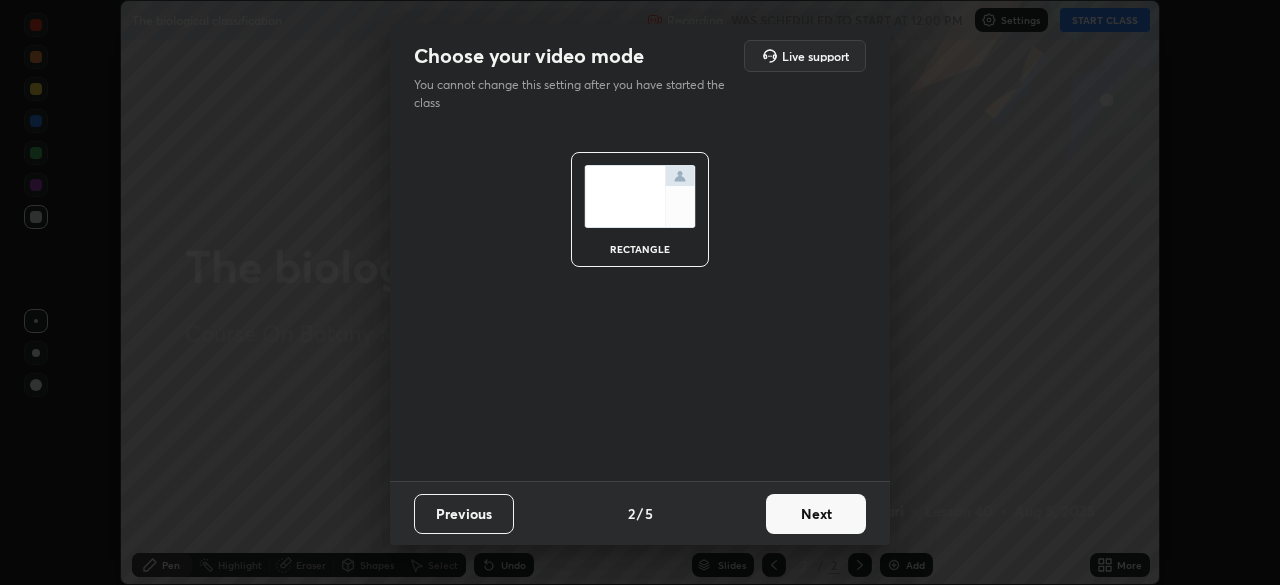 click on "Next" at bounding box center (816, 514) 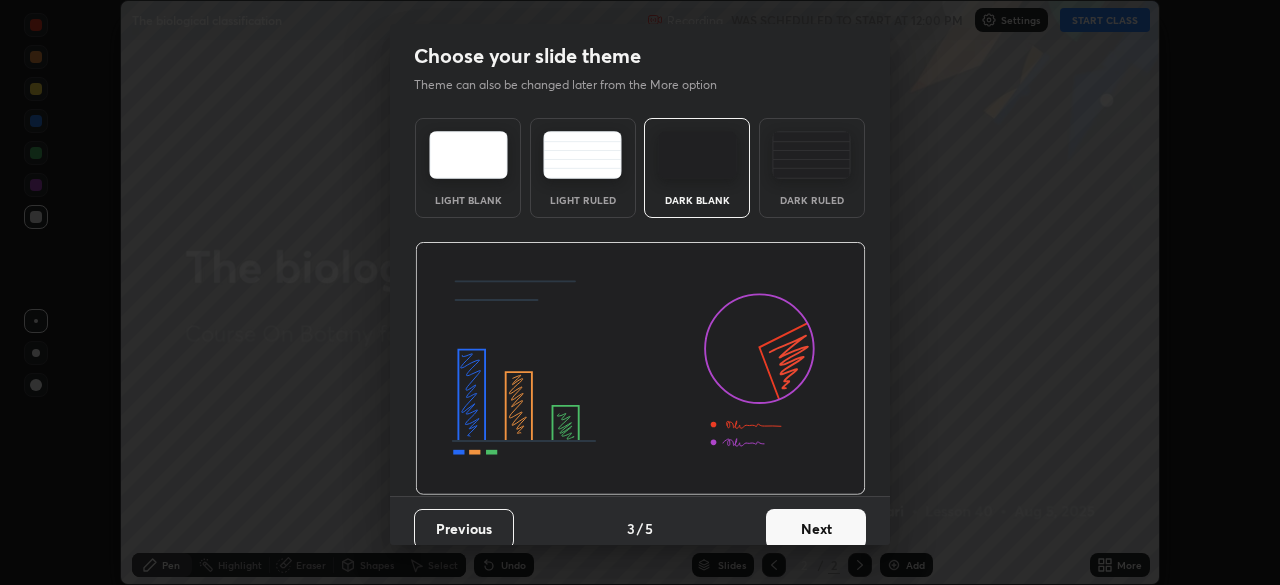 click on "Next" at bounding box center (816, 529) 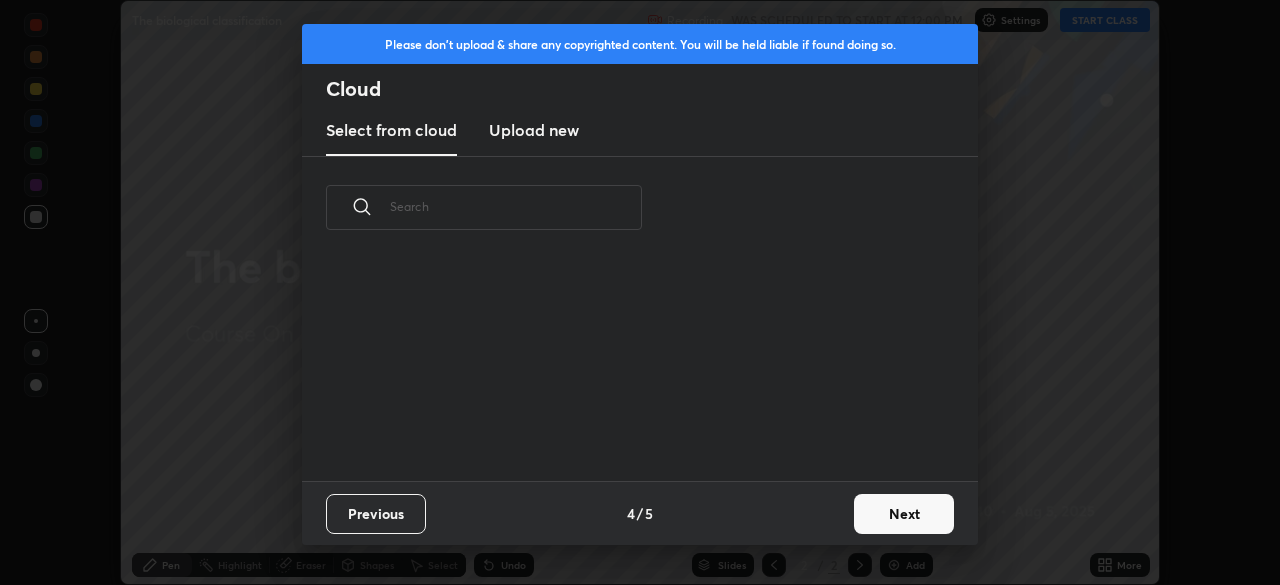 click on "Next" at bounding box center (904, 514) 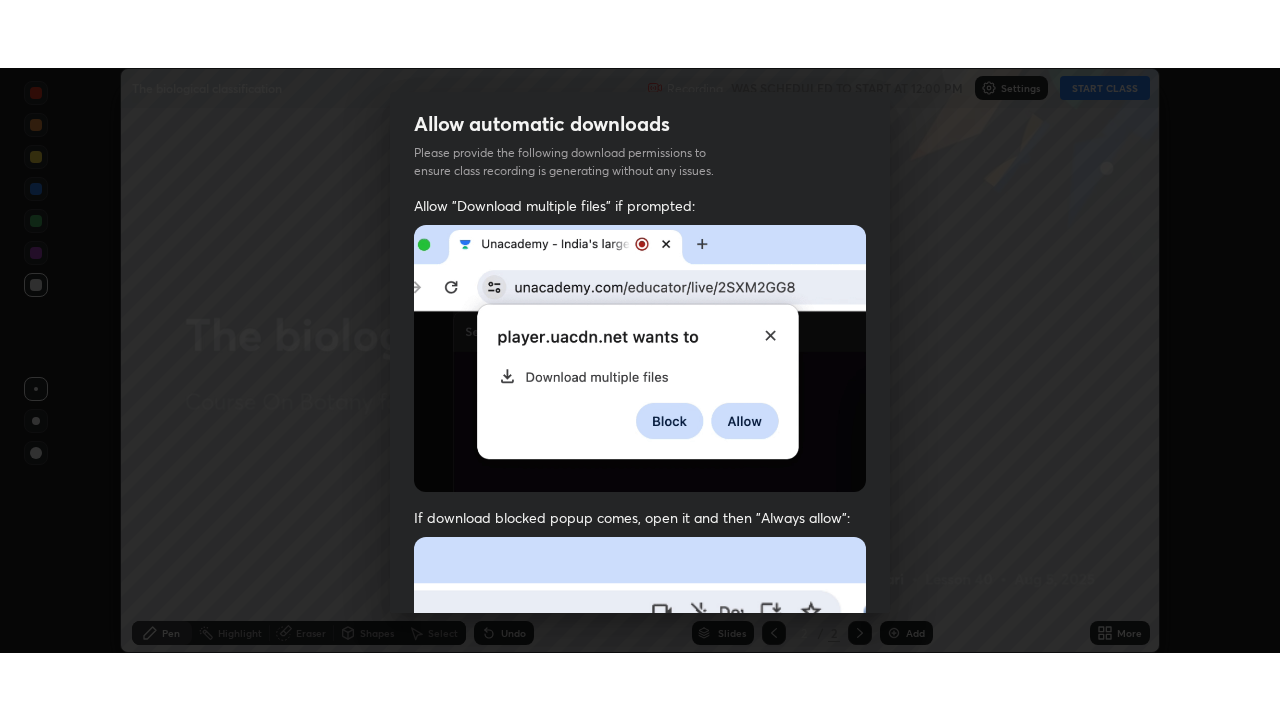 scroll, scrollTop: 479, scrollLeft: 0, axis: vertical 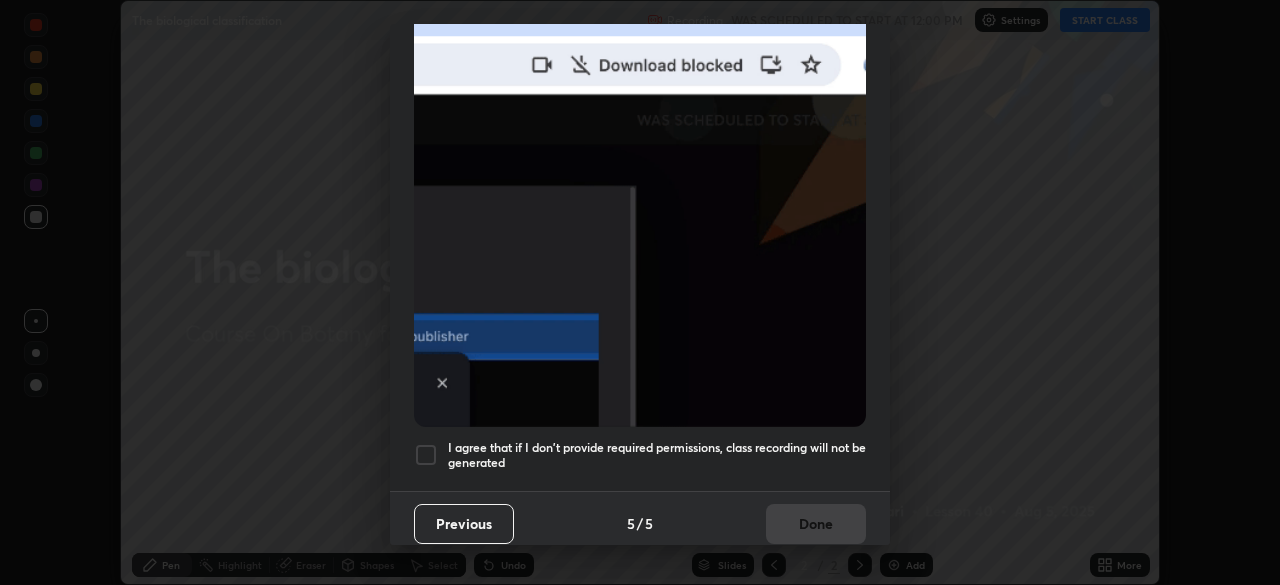 click at bounding box center (426, 455) 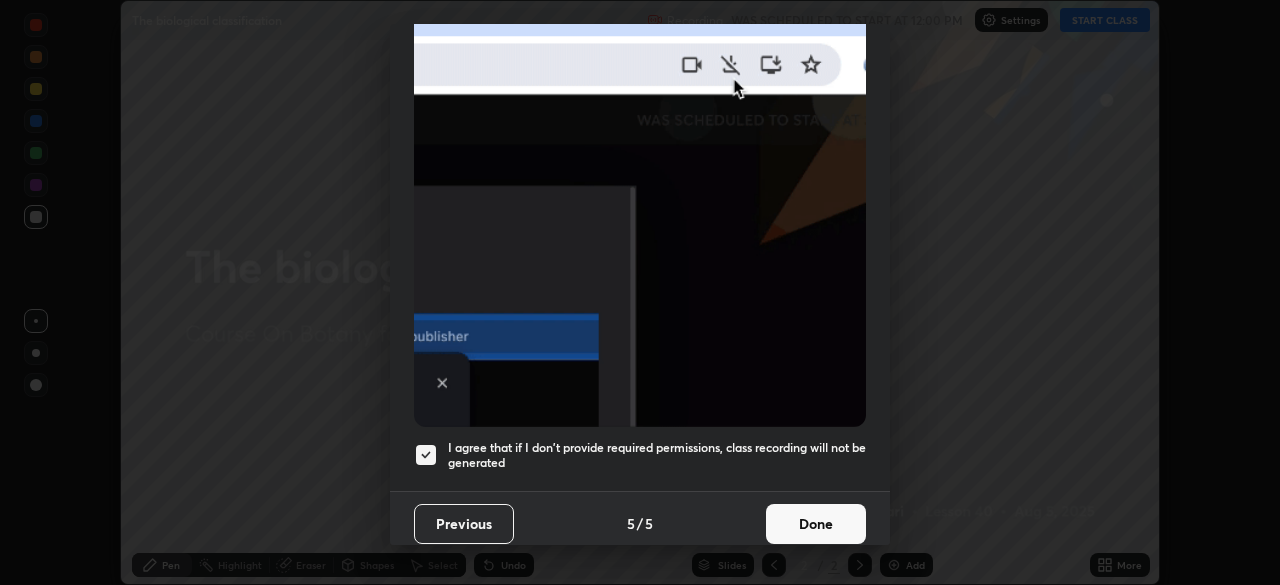 click on "Done" at bounding box center (816, 524) 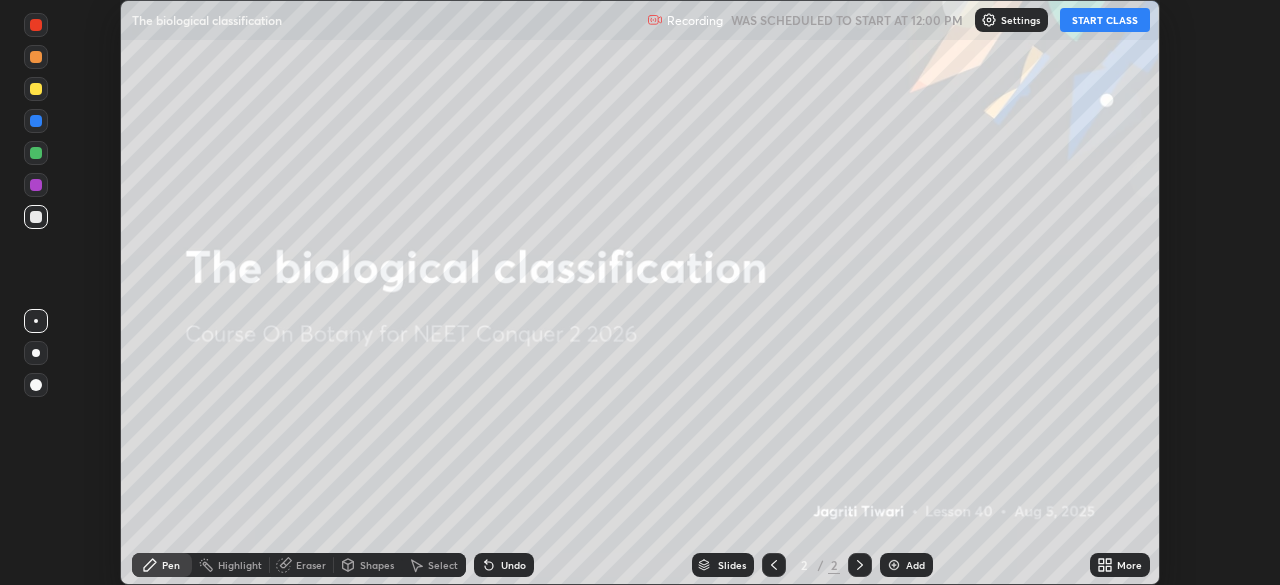 click on "START CLASS" at bounding box center (1105, 20) 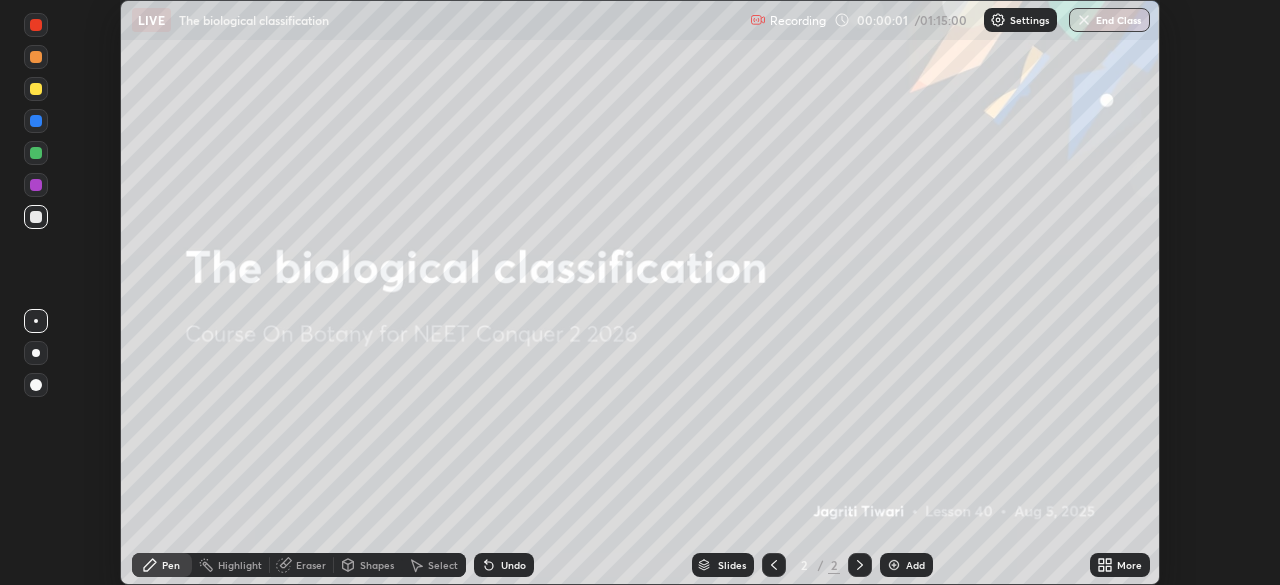 click on "More" at bounding box center (1120, 565) 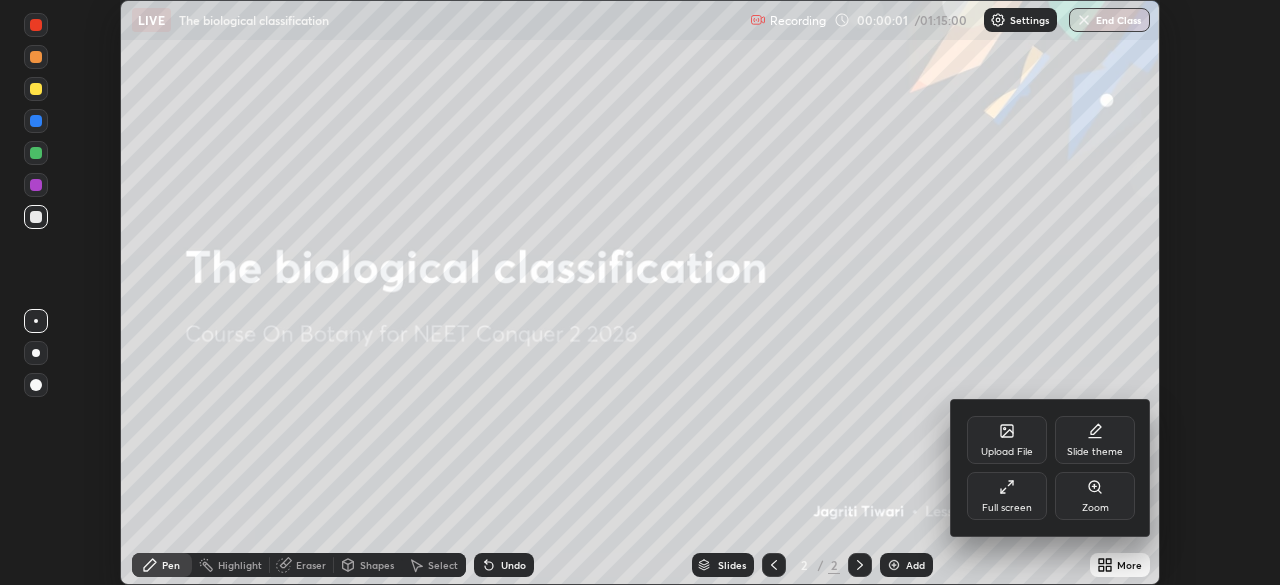 click on "Full screen" at bounding box center [1007, 508] 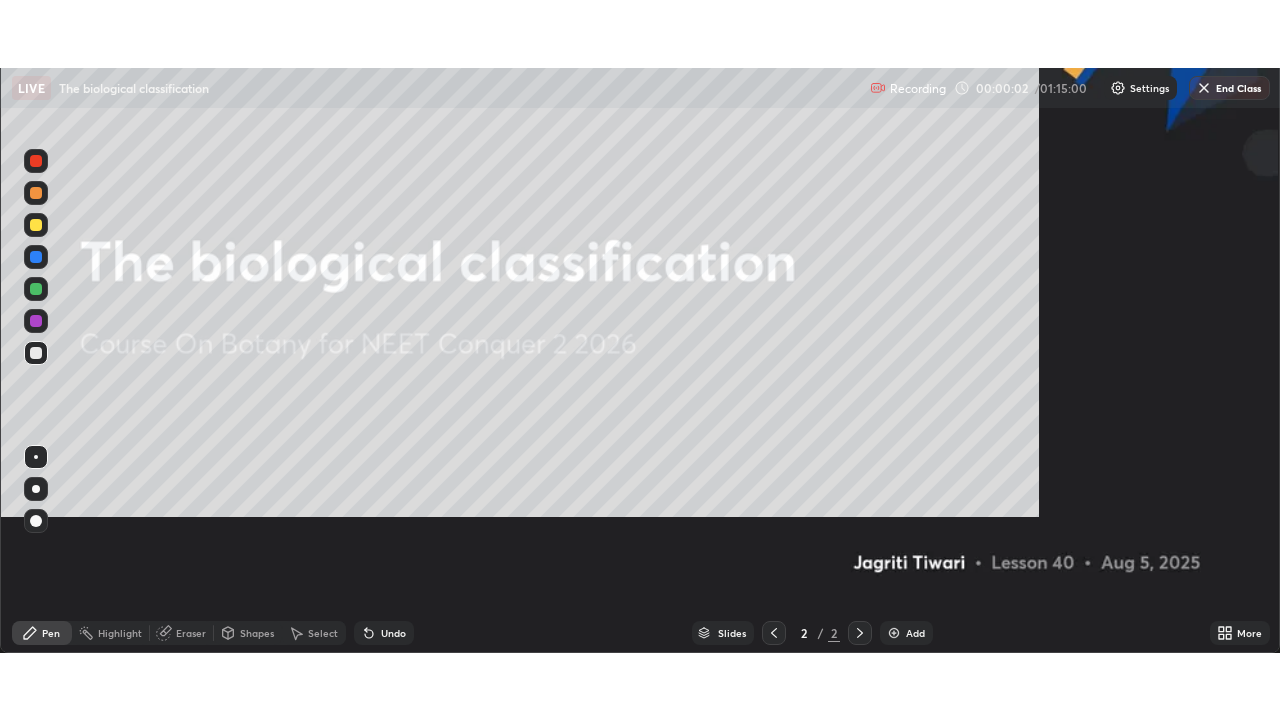 scroll, scrollTop: 99280, scrollLeft: 98720, axis: both 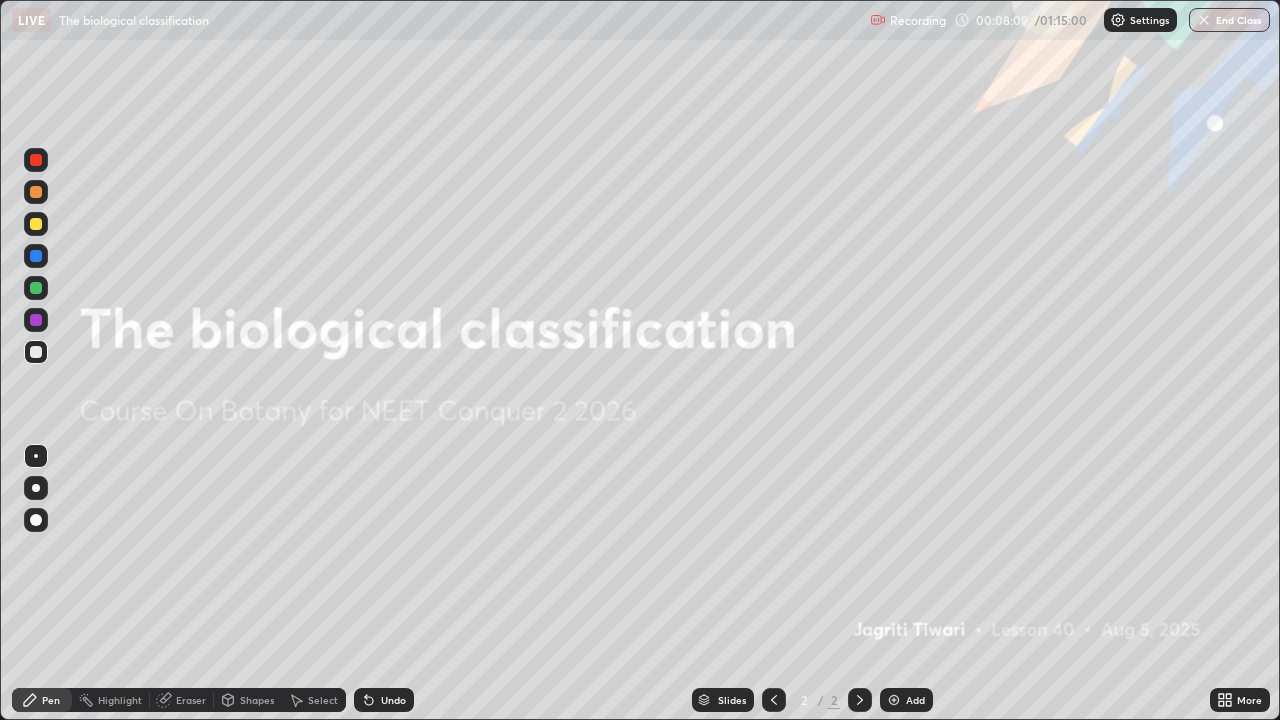 click on "Add" at bounding box center (906, 700) 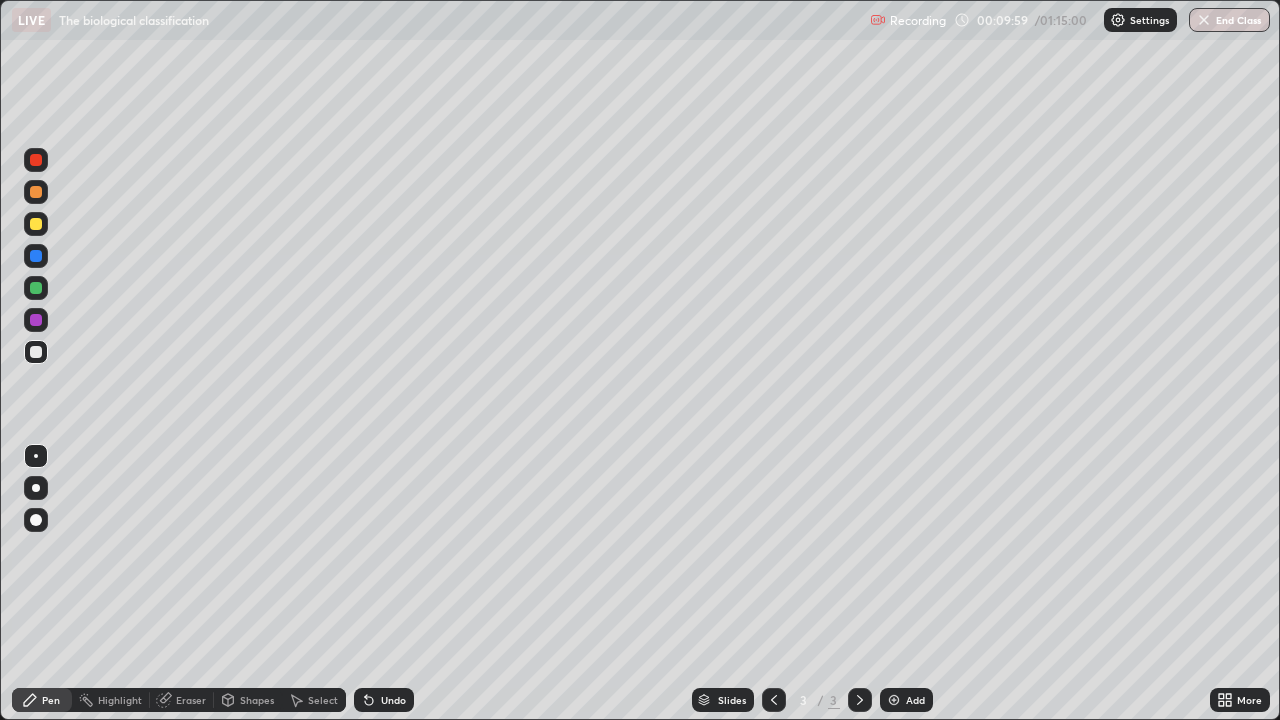 click at bounding box center (36, 224) 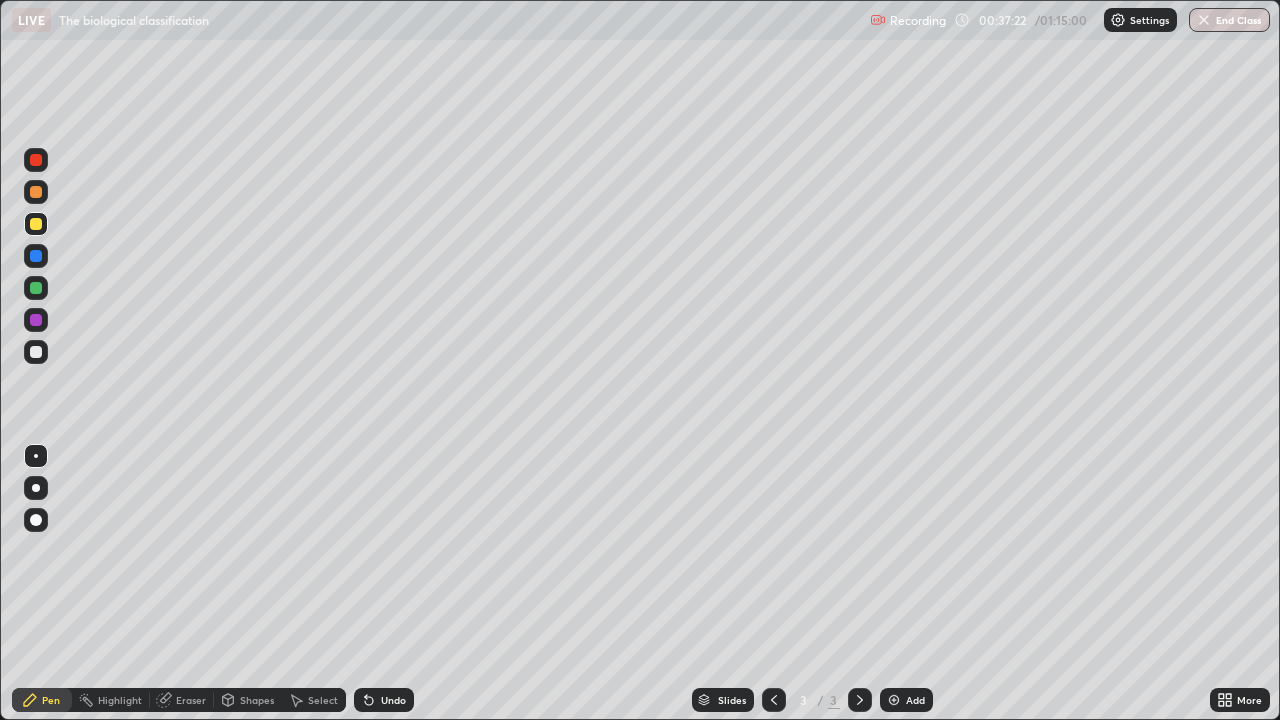 click on "Add" at bounding box center (906, 700) 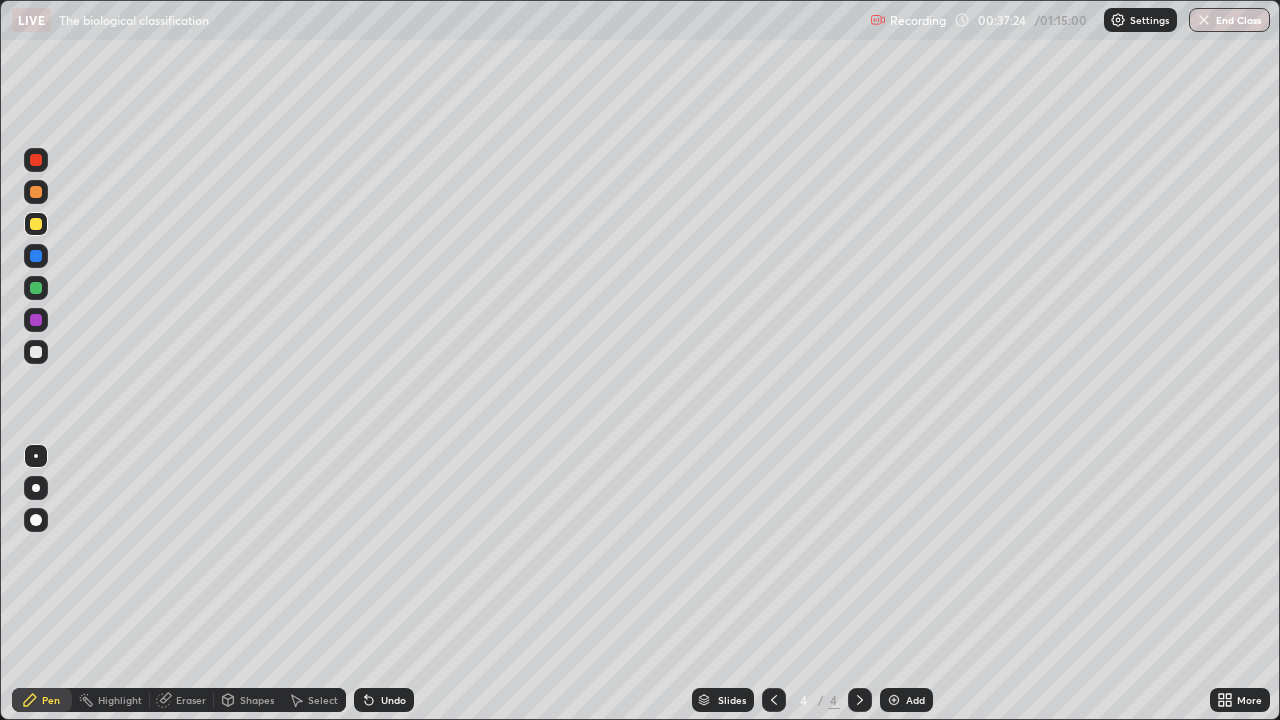 click at bounding box center (36, 352) 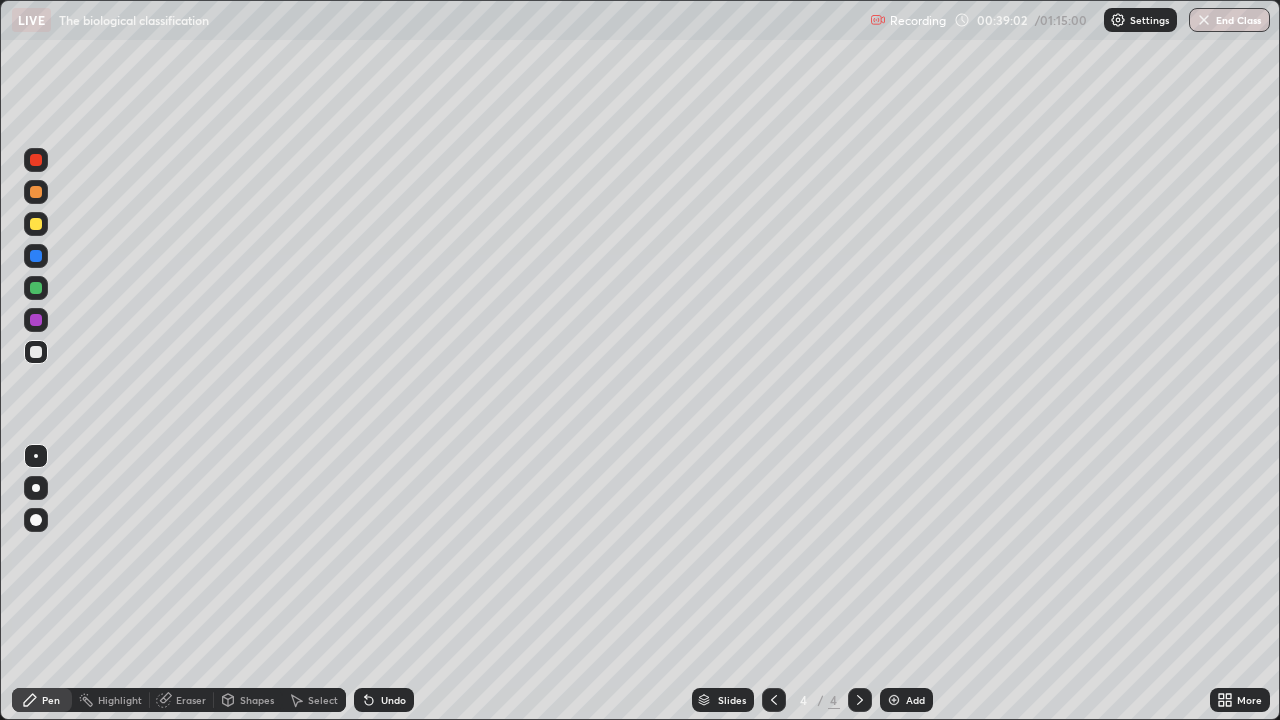 click on "Select" at bounding box center [314, 700] 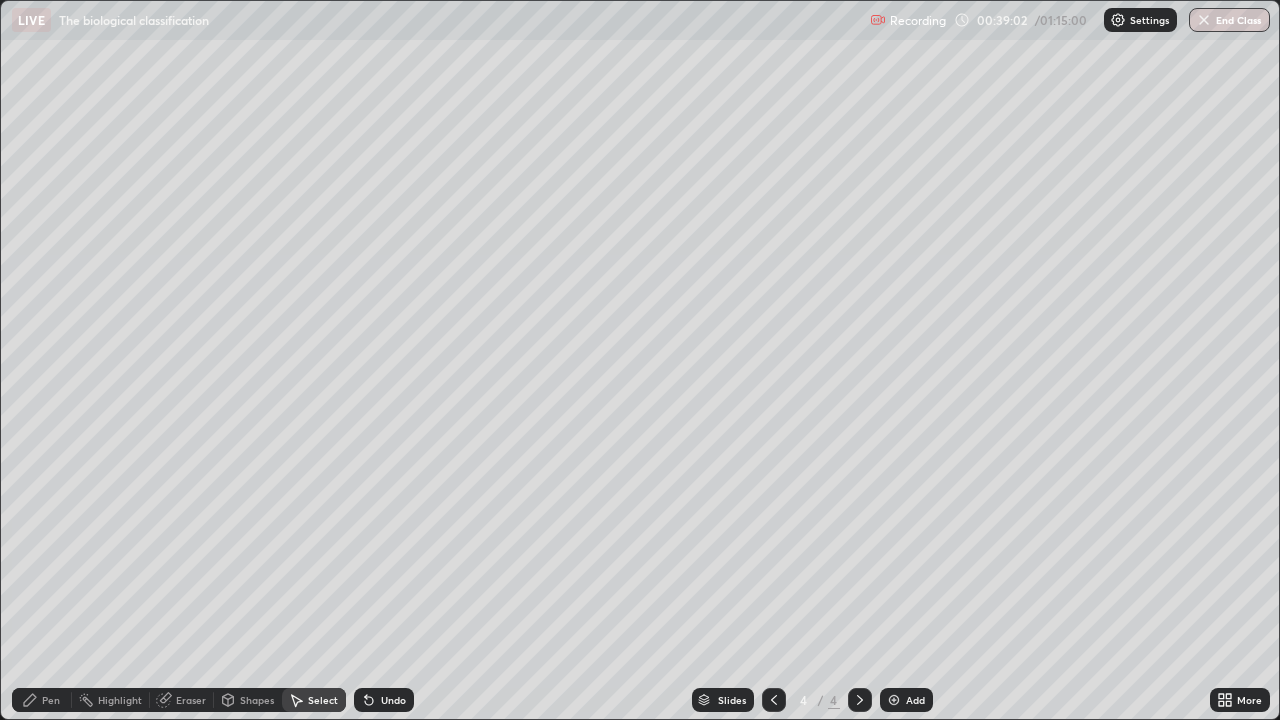 click on "0 ° Undo Copy Duplicate Duplicate to new slide Delete" at bounding box center [640, 360] 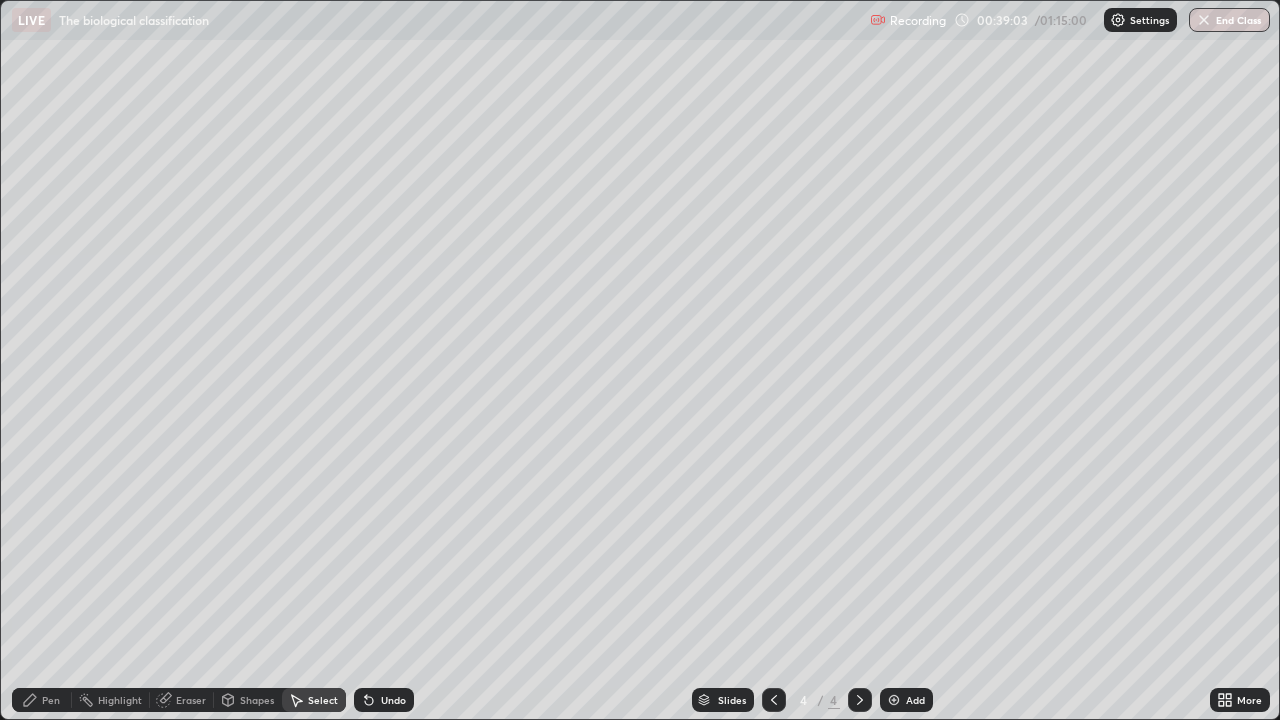 click 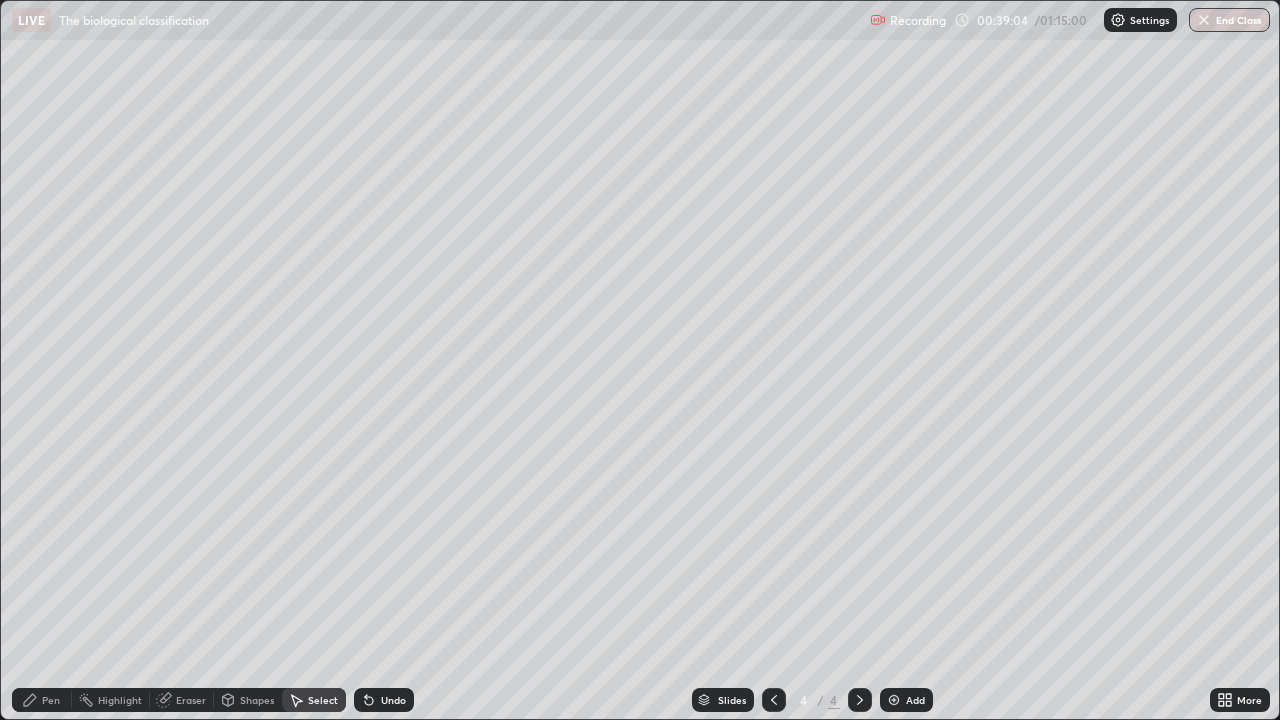 click on "Undo" at bounding box center [393, 700] 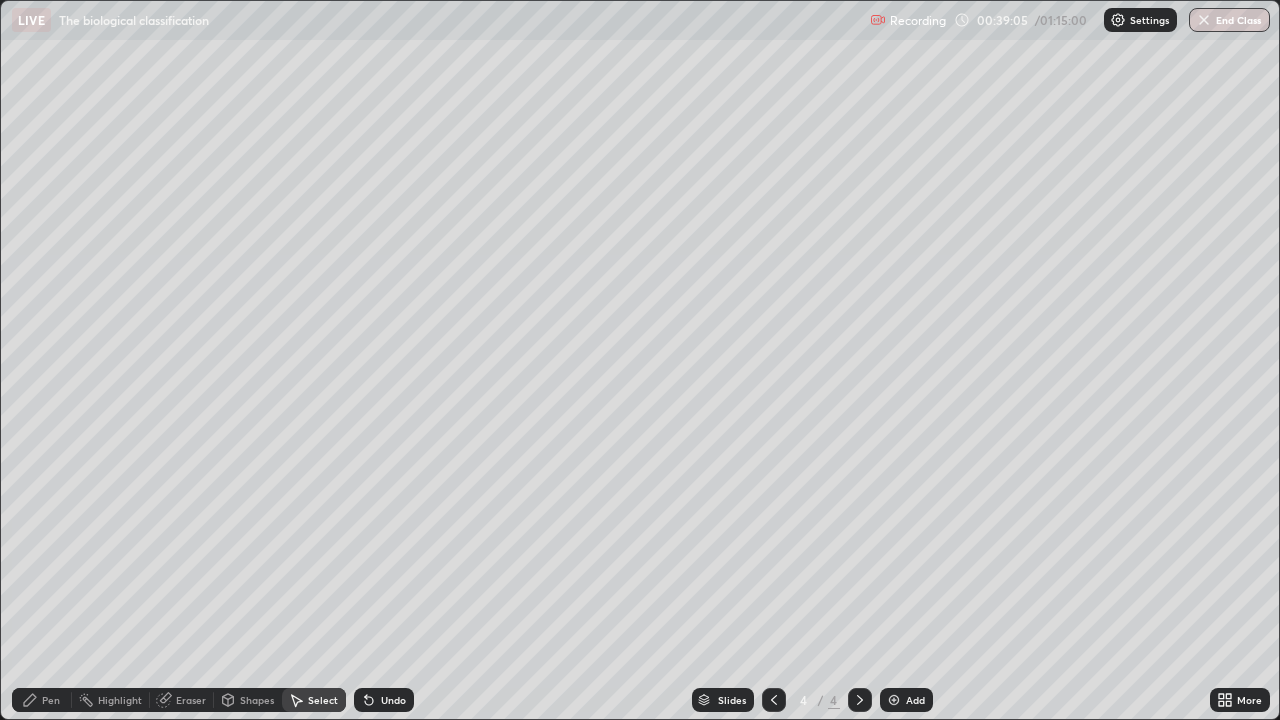 click on "0 ° Undo Copy Duplicate Duplicate to new slide Delete" at bounding box center [640, 360] 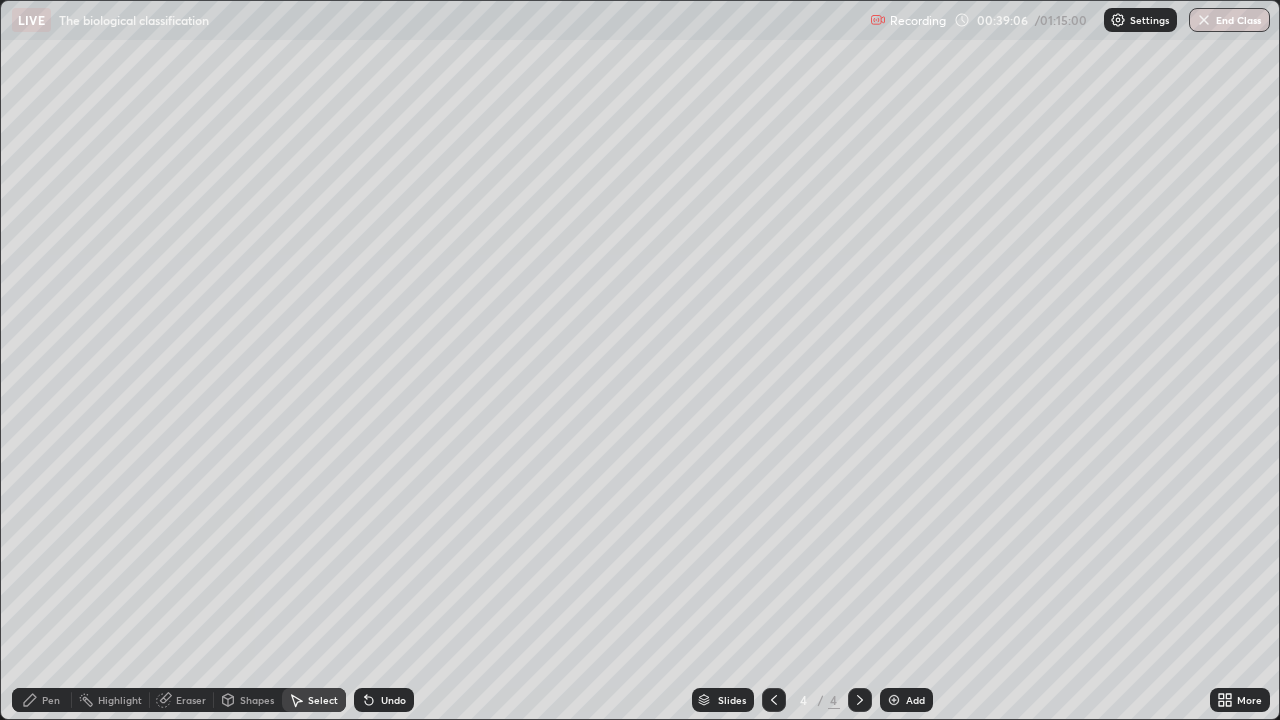 click on "Pen" at bounding box center [51, 700] 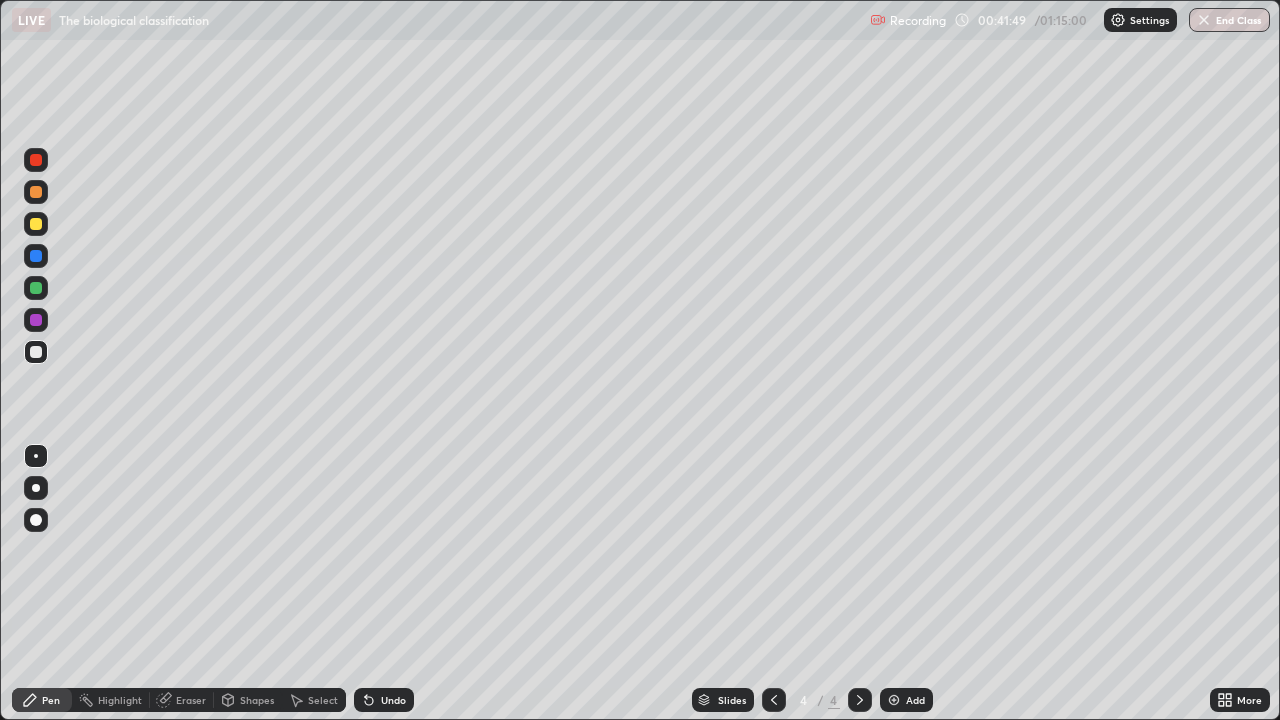 click on "Undo" at bounding box center [384, 700] 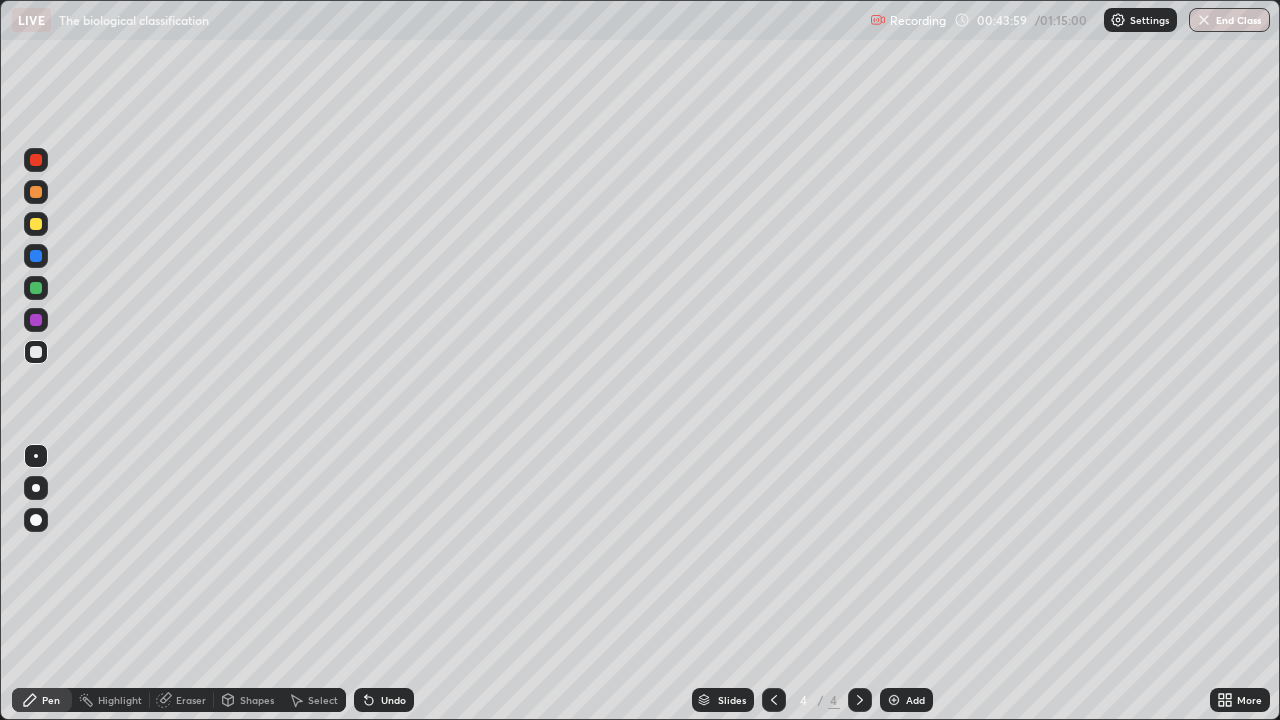 click on "Slides 4 / 4 Add" at bounding box center (812, 700) 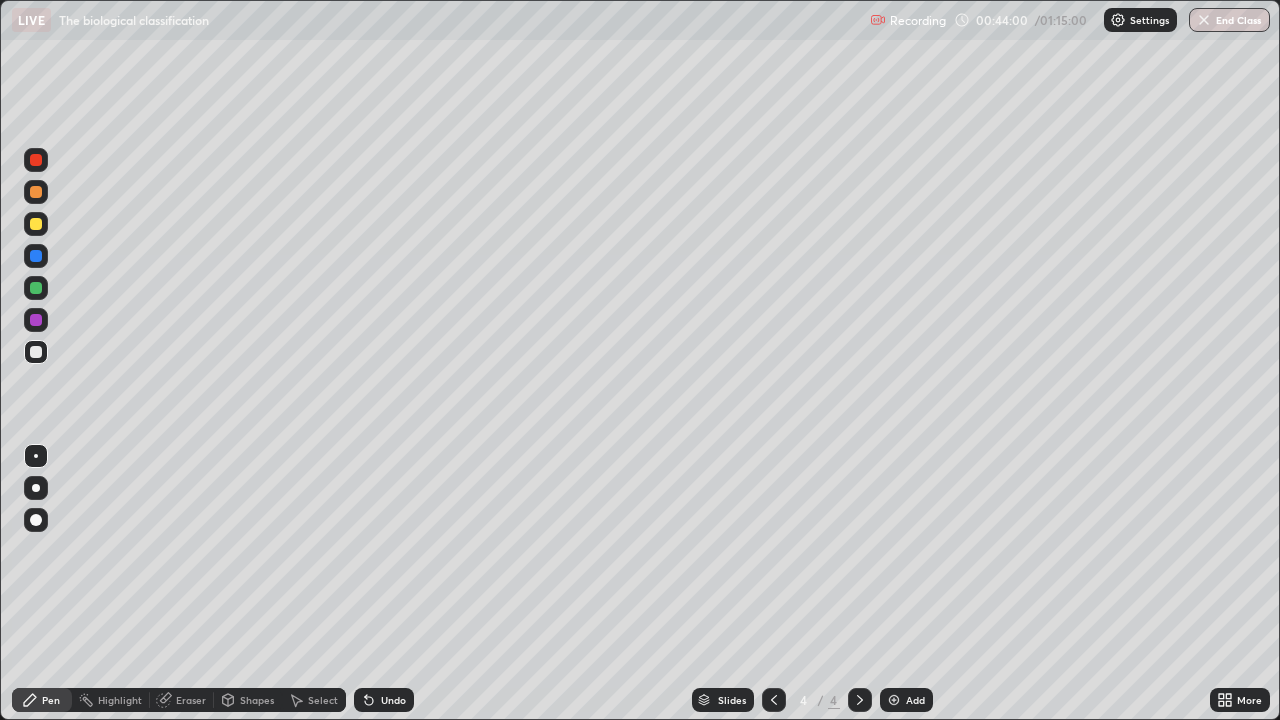 click on "Add" at bounding box center [906, 700] 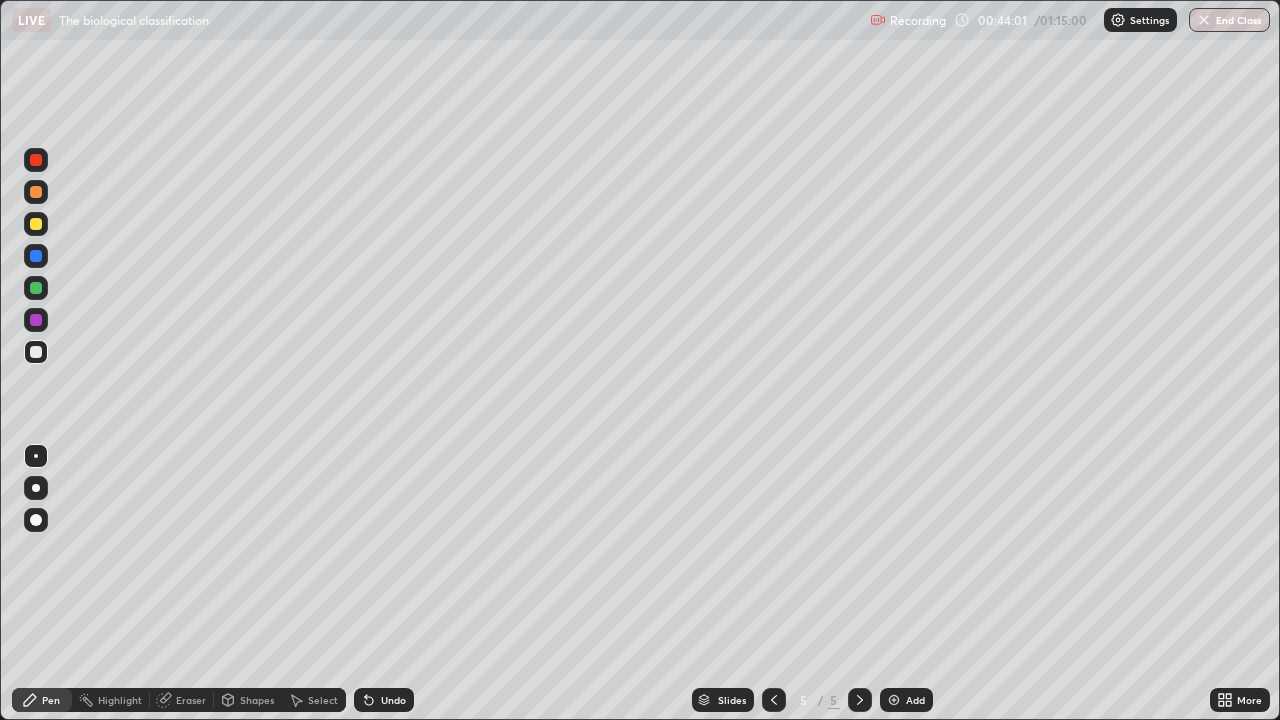click on "Shapes" at bounding box center [248, 700] 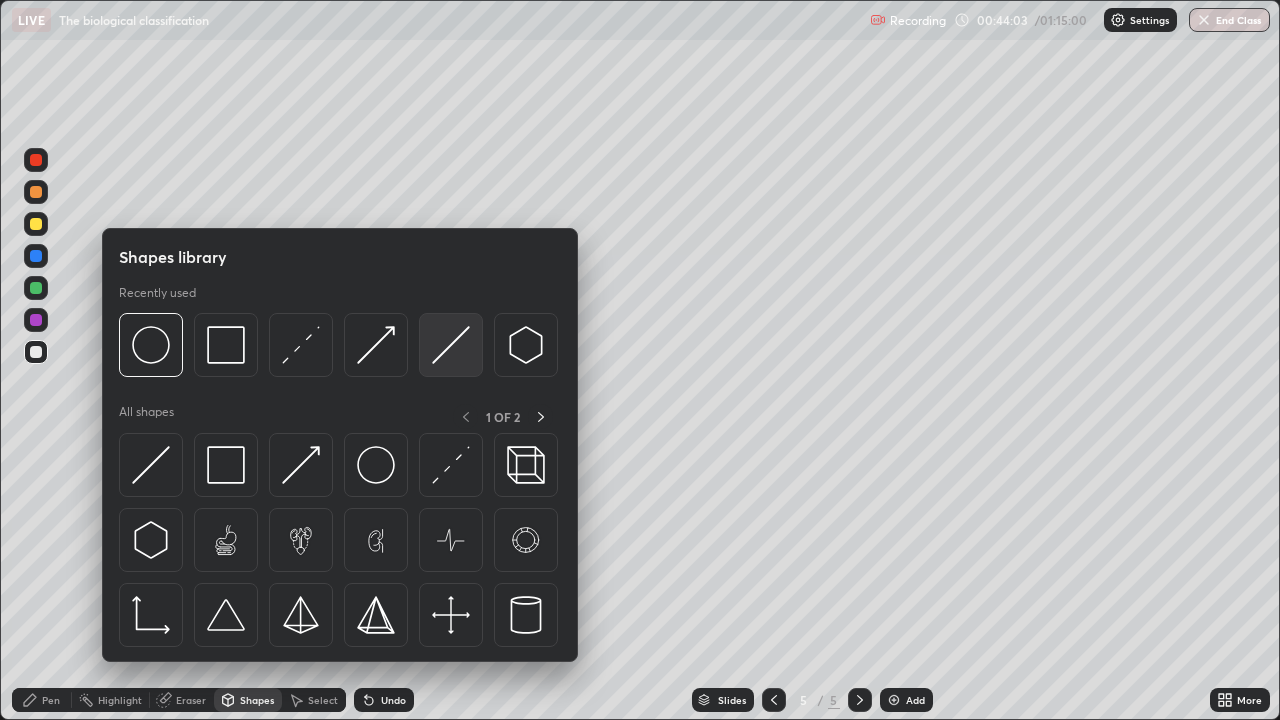 click at bounding box center [451, 345] 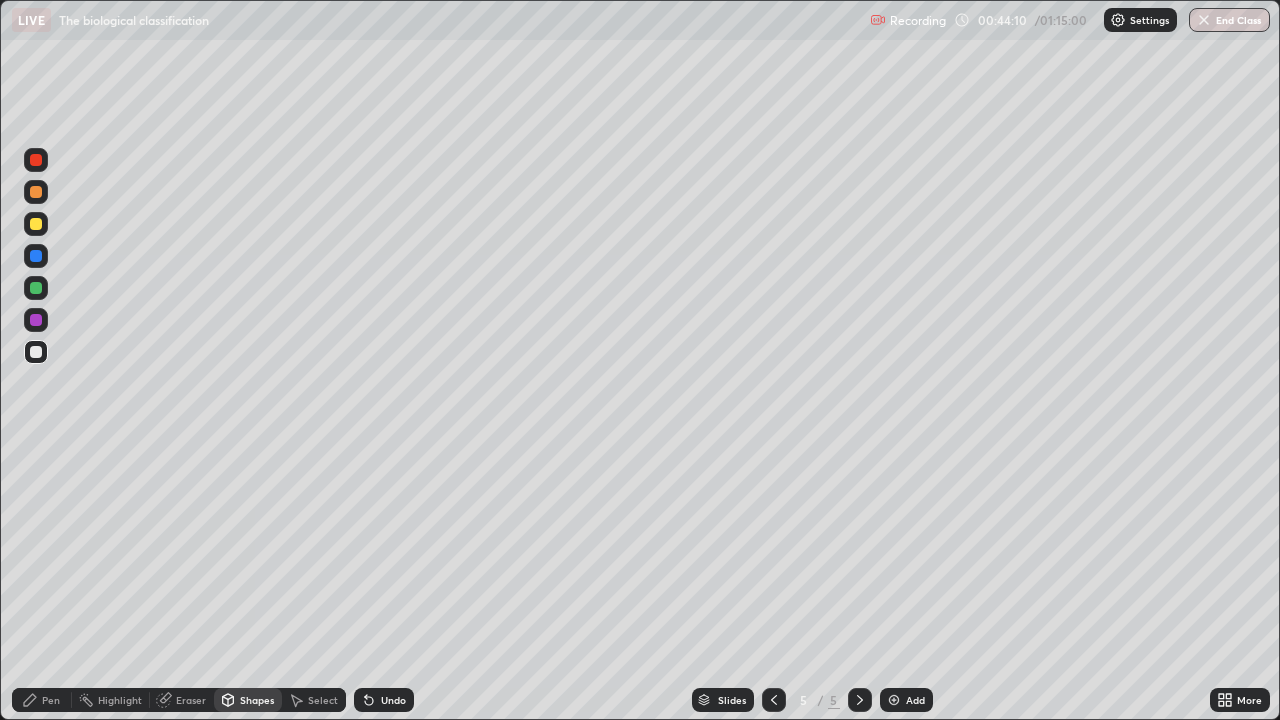 click on "Pen" at bounding box center (51, 700) 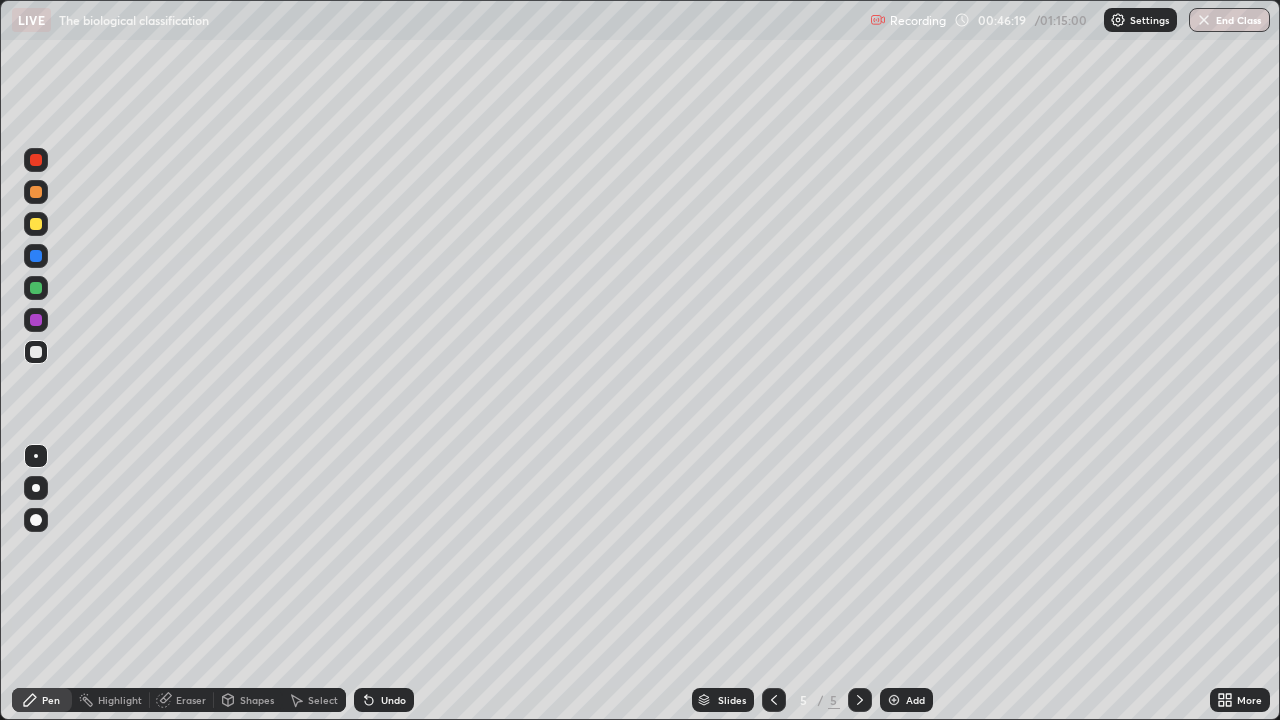 click on "Undo" at bounding box center (384, 700) 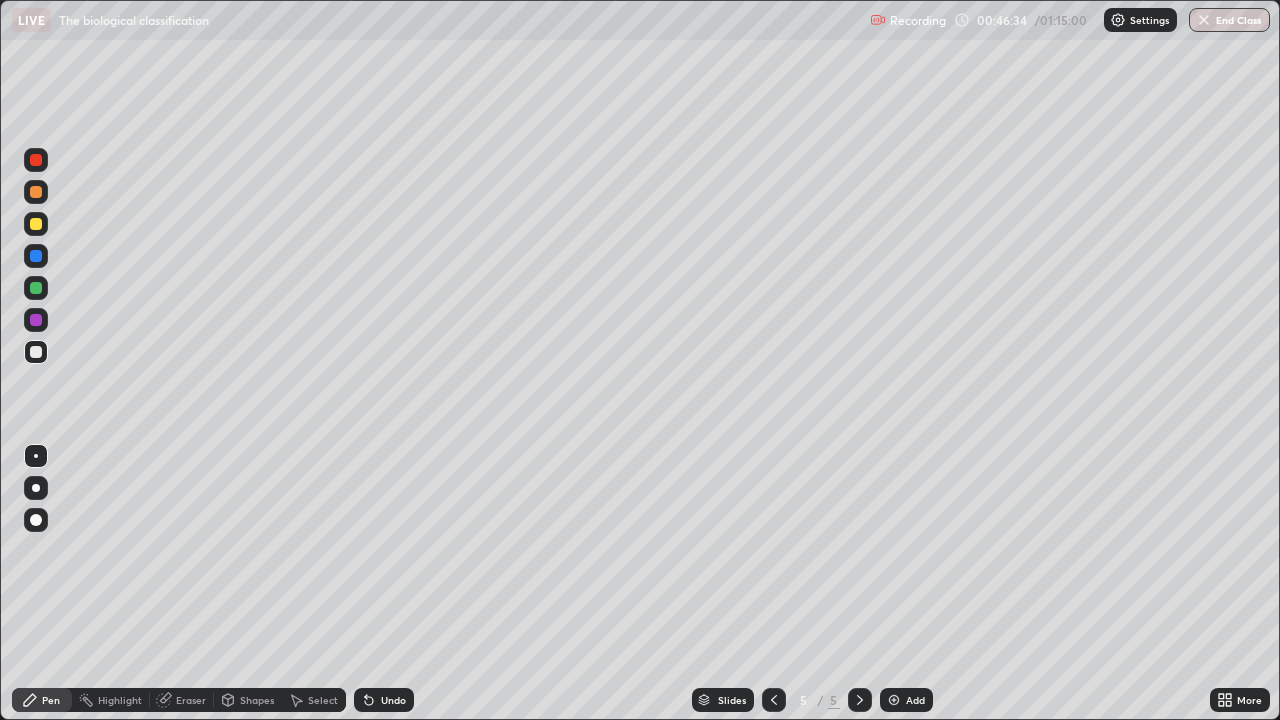 click at bounding box center [36, 224] 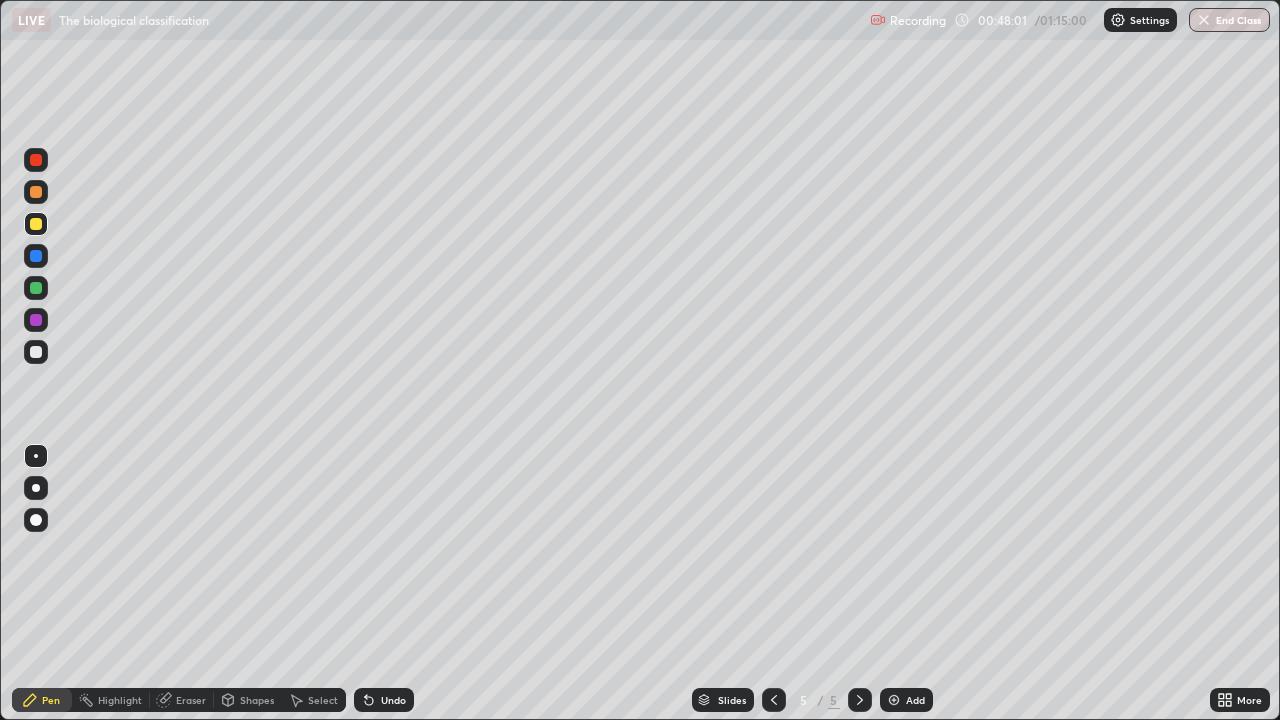 click at bounding box center [36, 352] 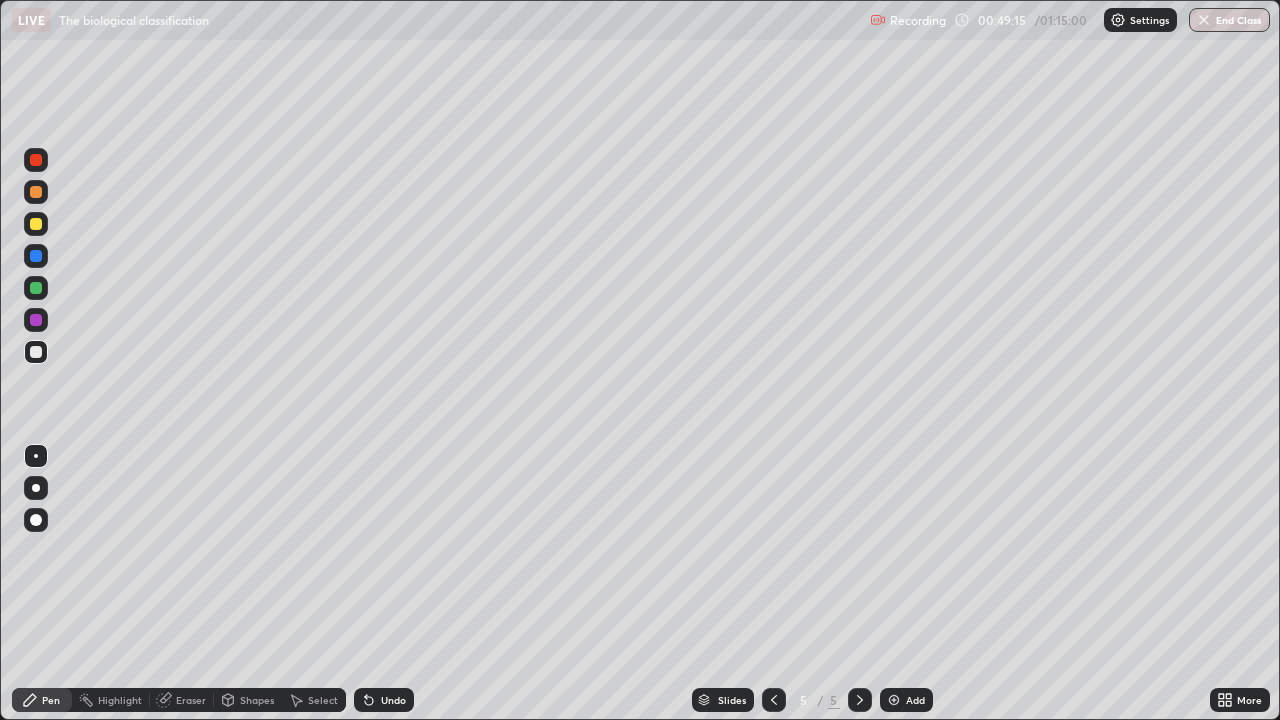 click at bounding box center (36, 488) 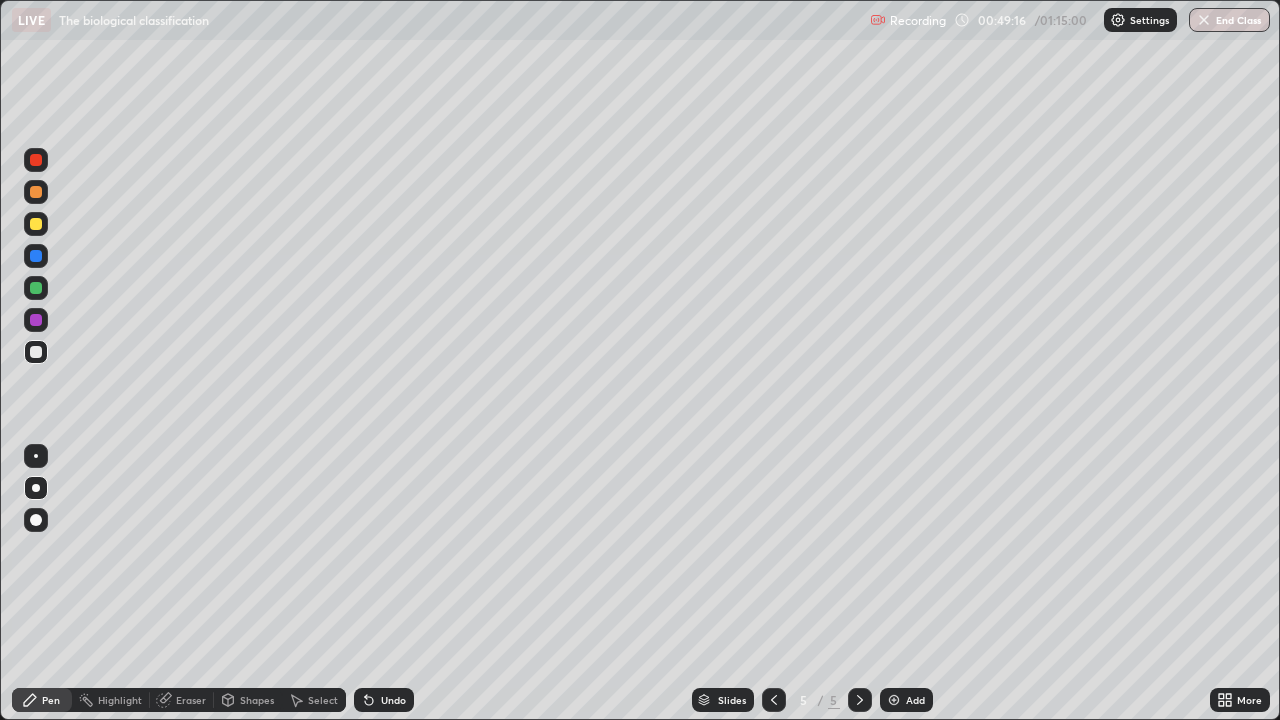 click at bounding box center (36, 160) 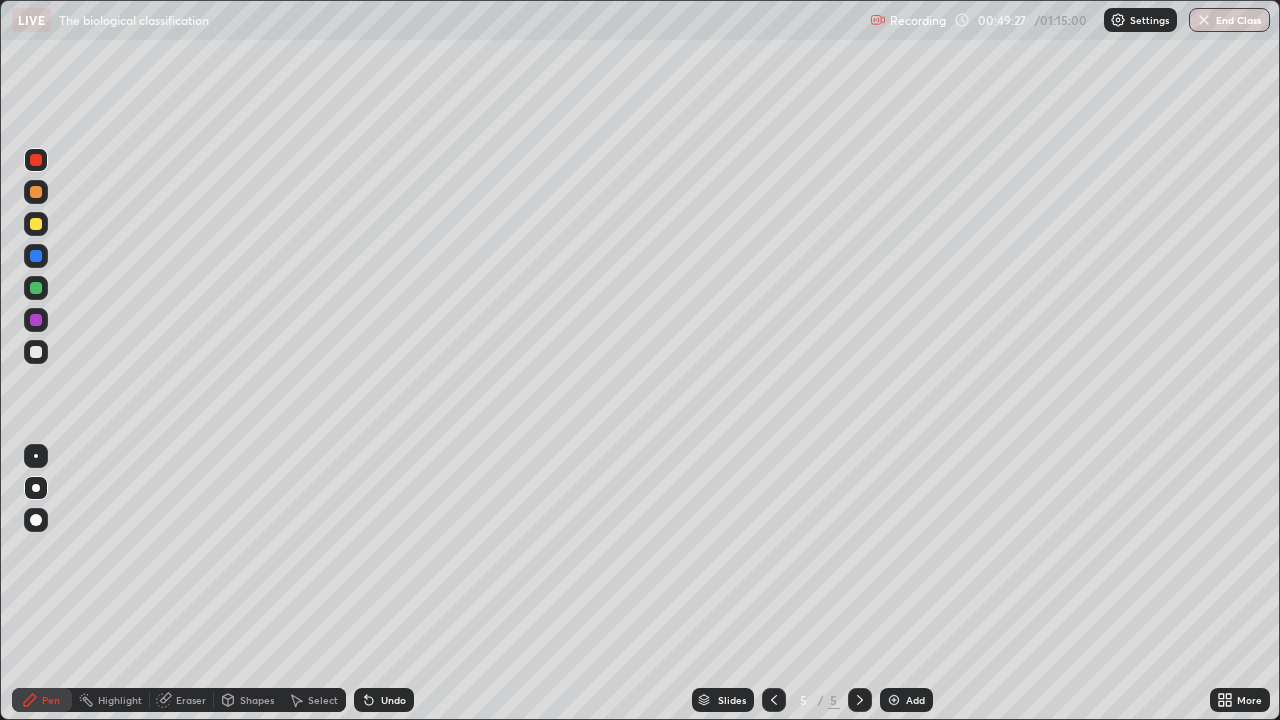click at bounding box center (36, 224) 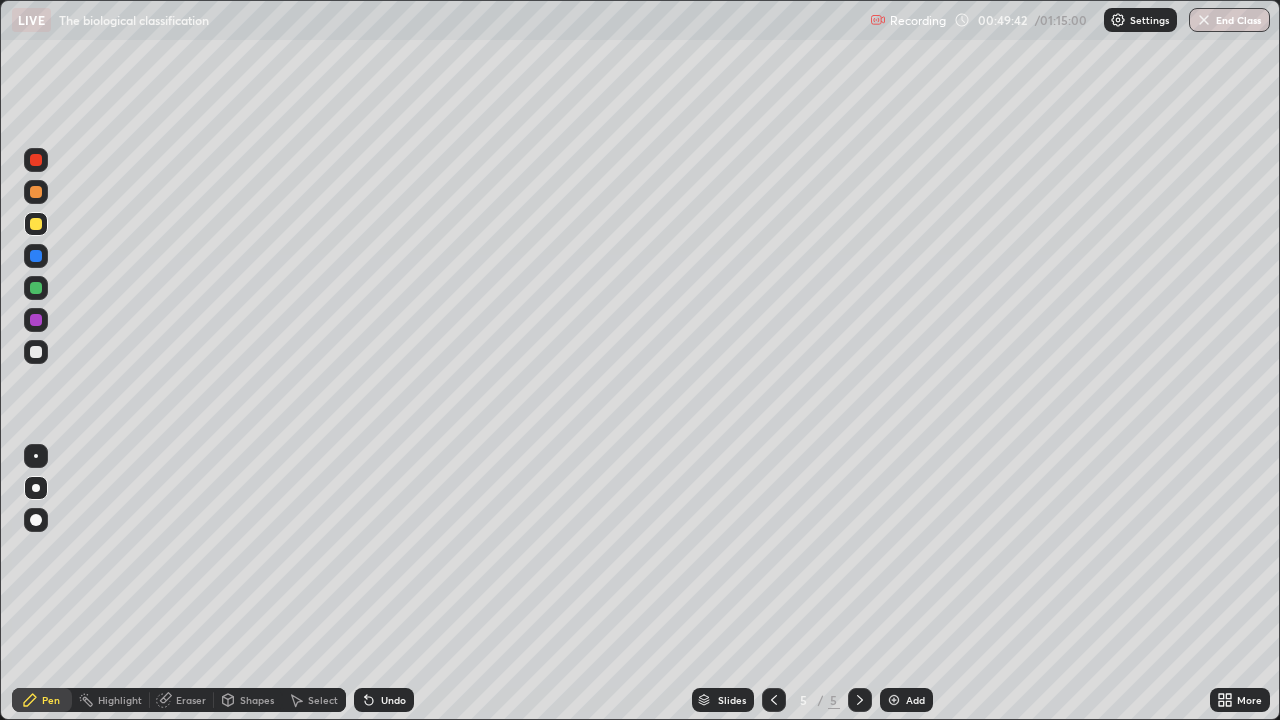 click at bounding box center (36, 456) 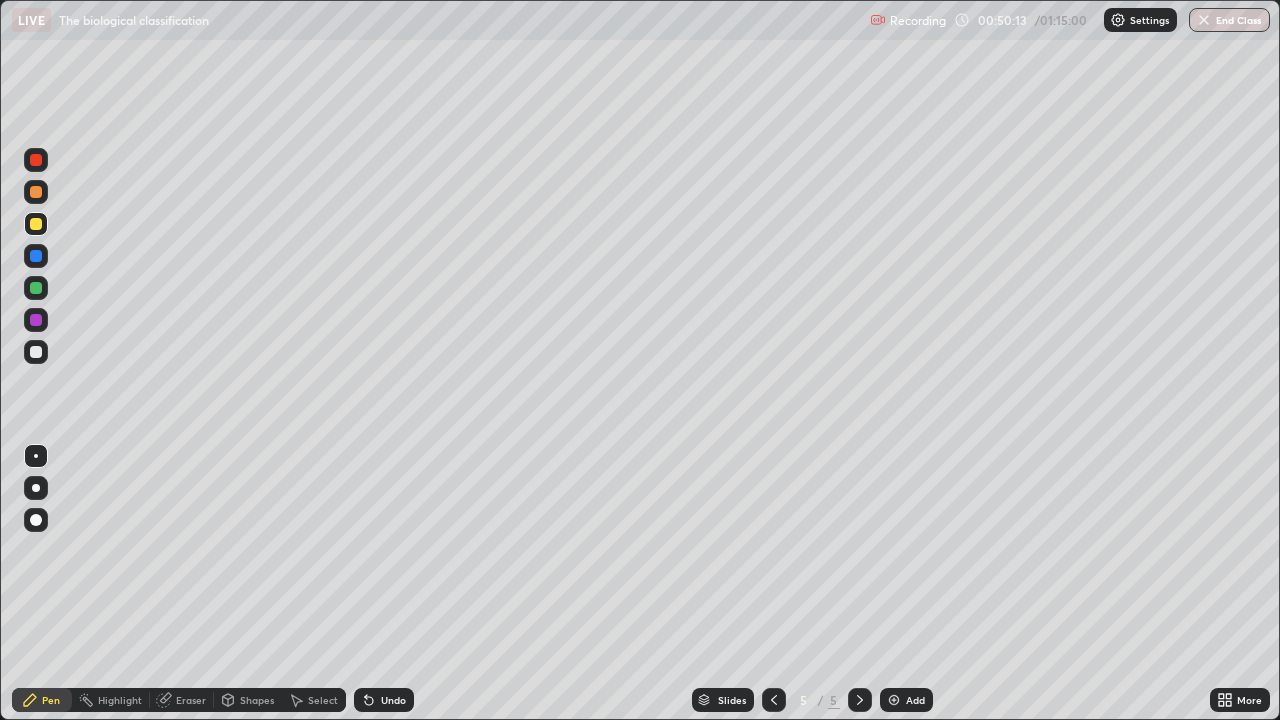 click on "Add" at bounding box center [906, 700] 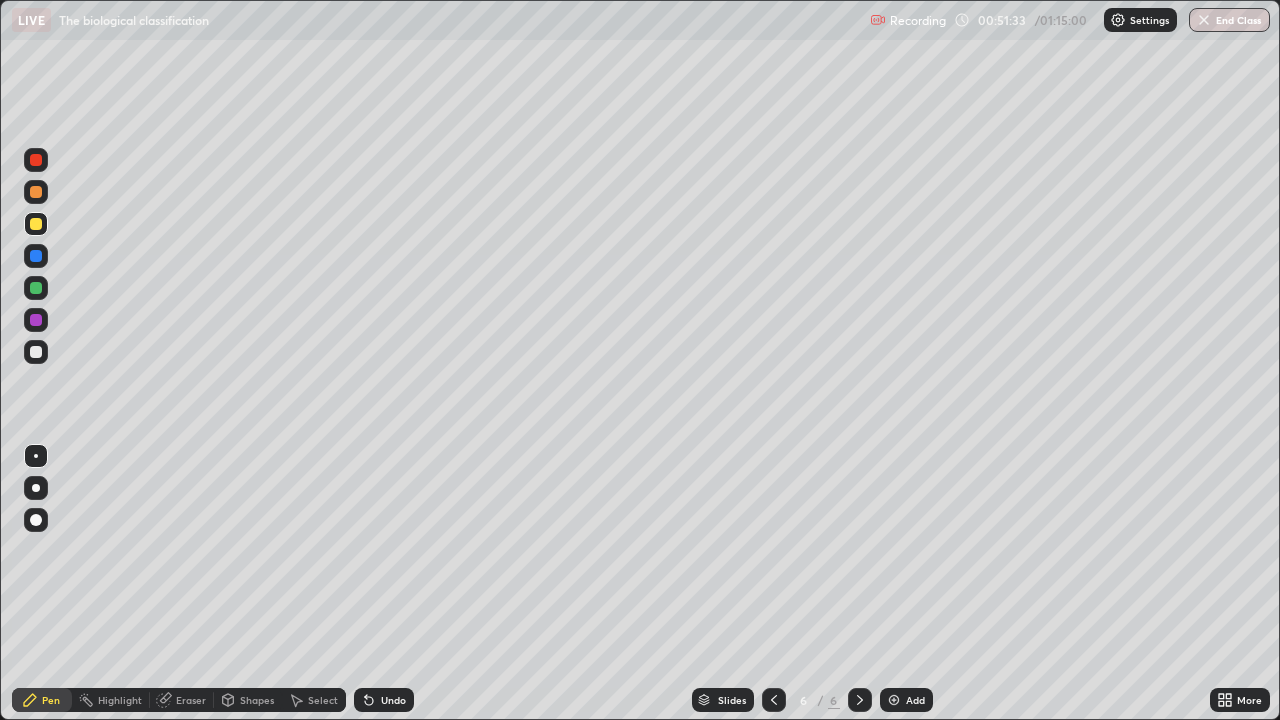 click 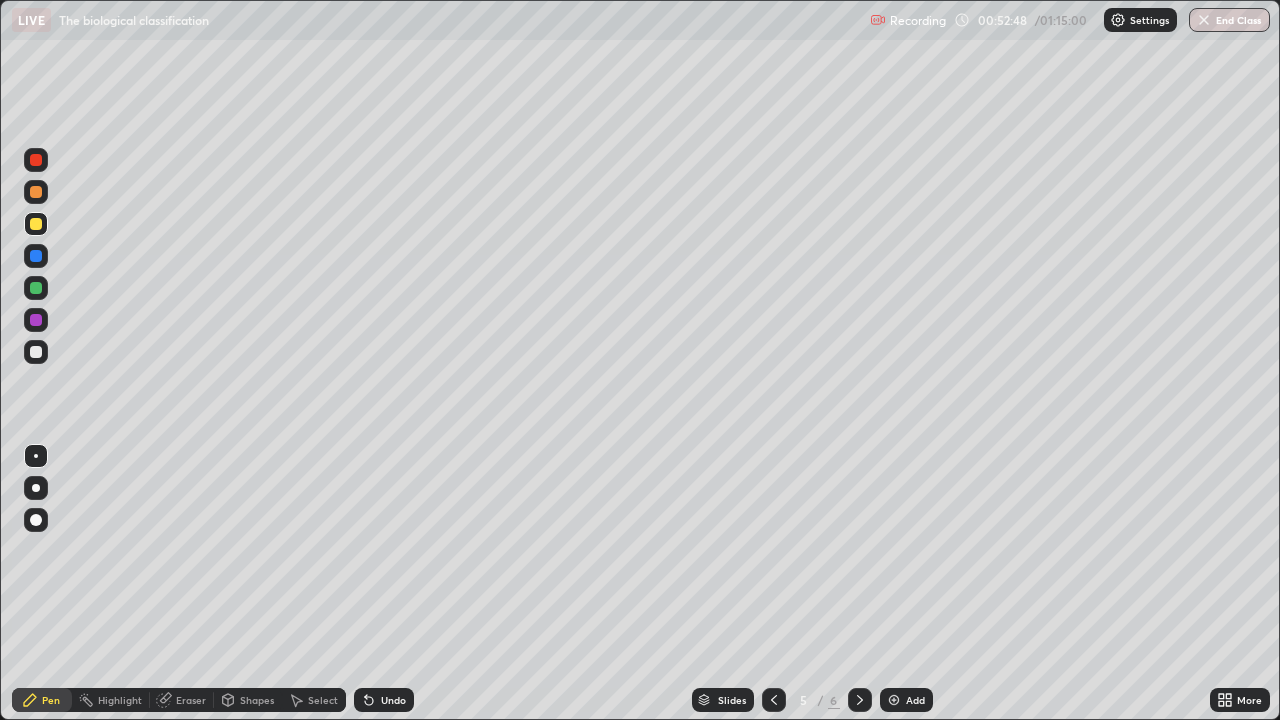 click at bounding box center [36, 352] 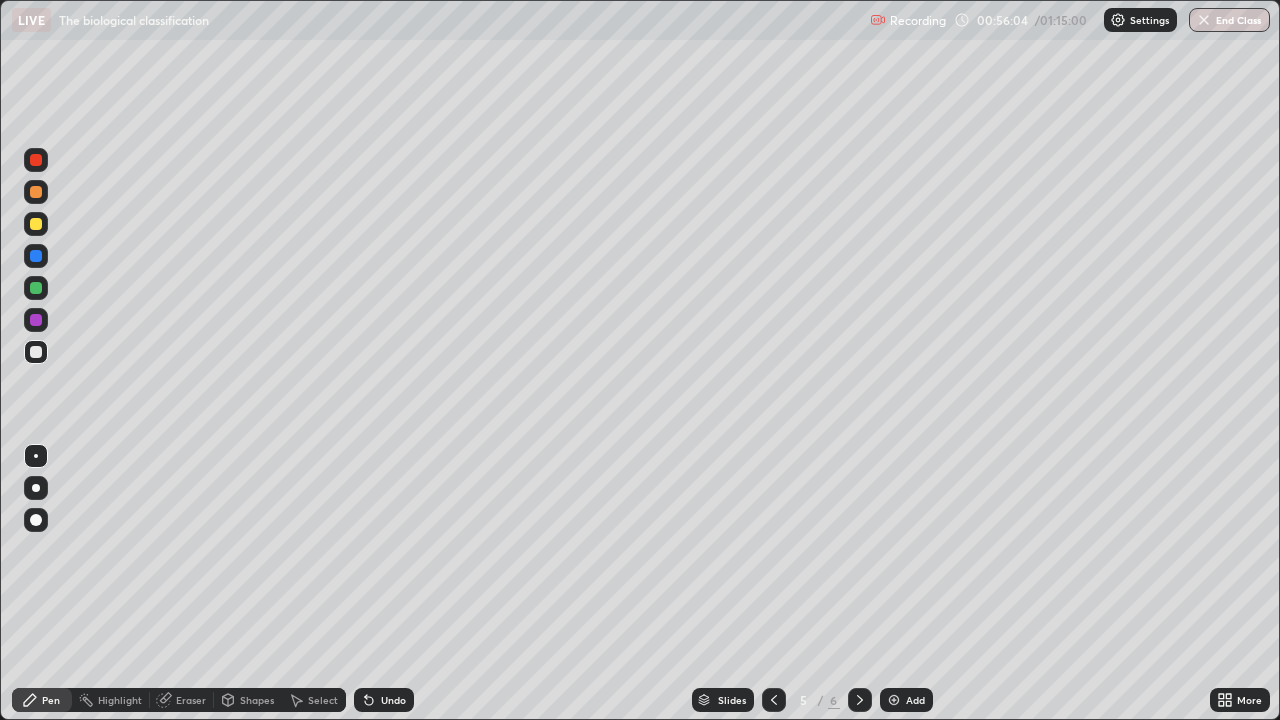 click 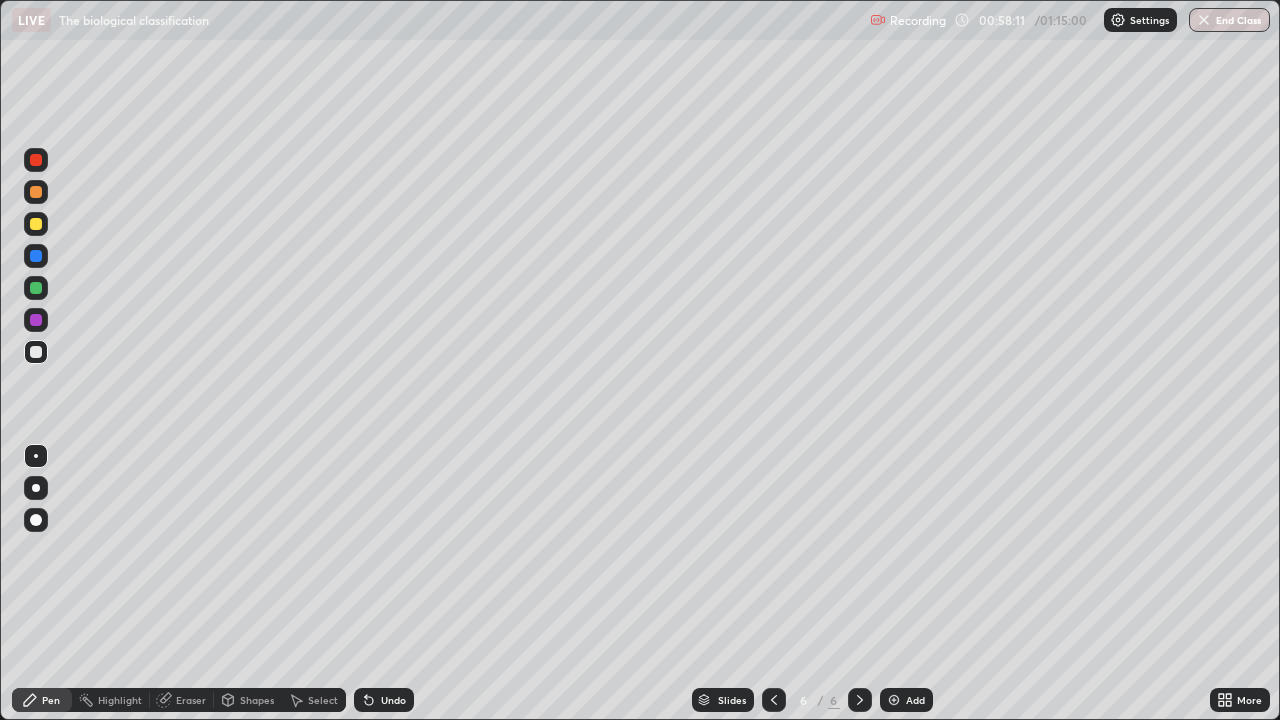 click on "Slides 6 / 6 Add" at bounding box center (812, 700) 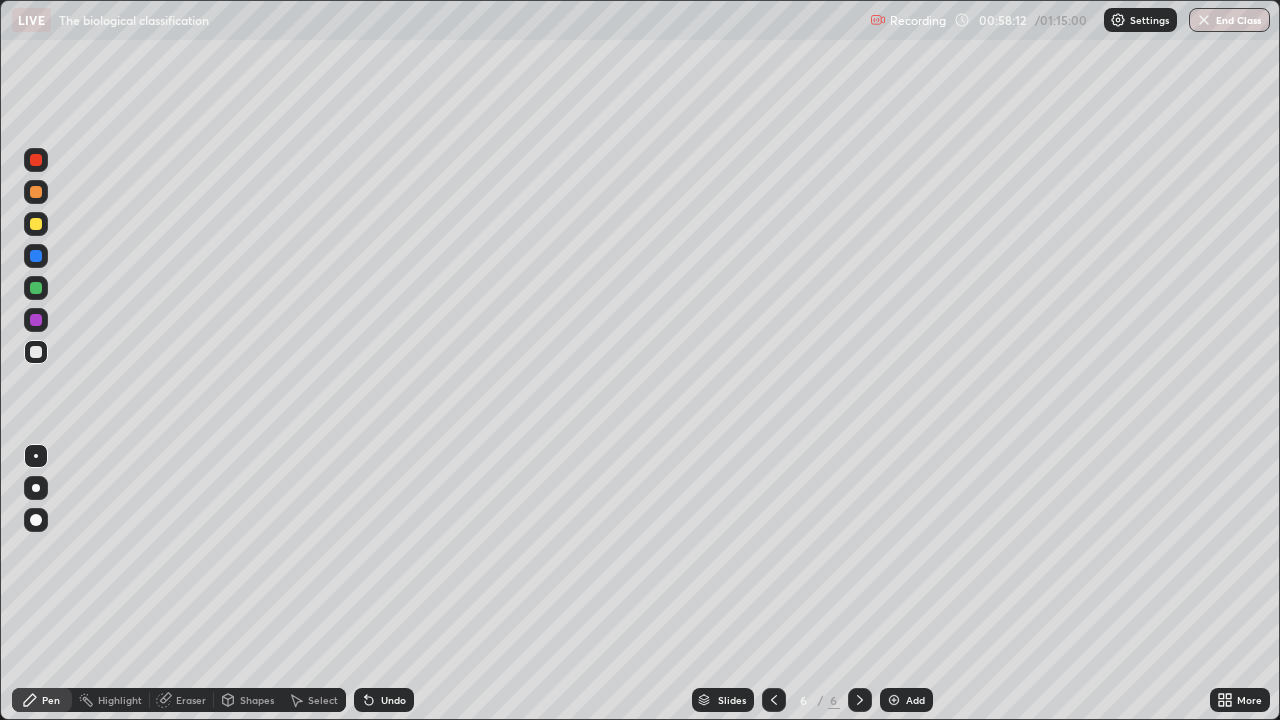 click on "Add" at bounding box center [906, 700] 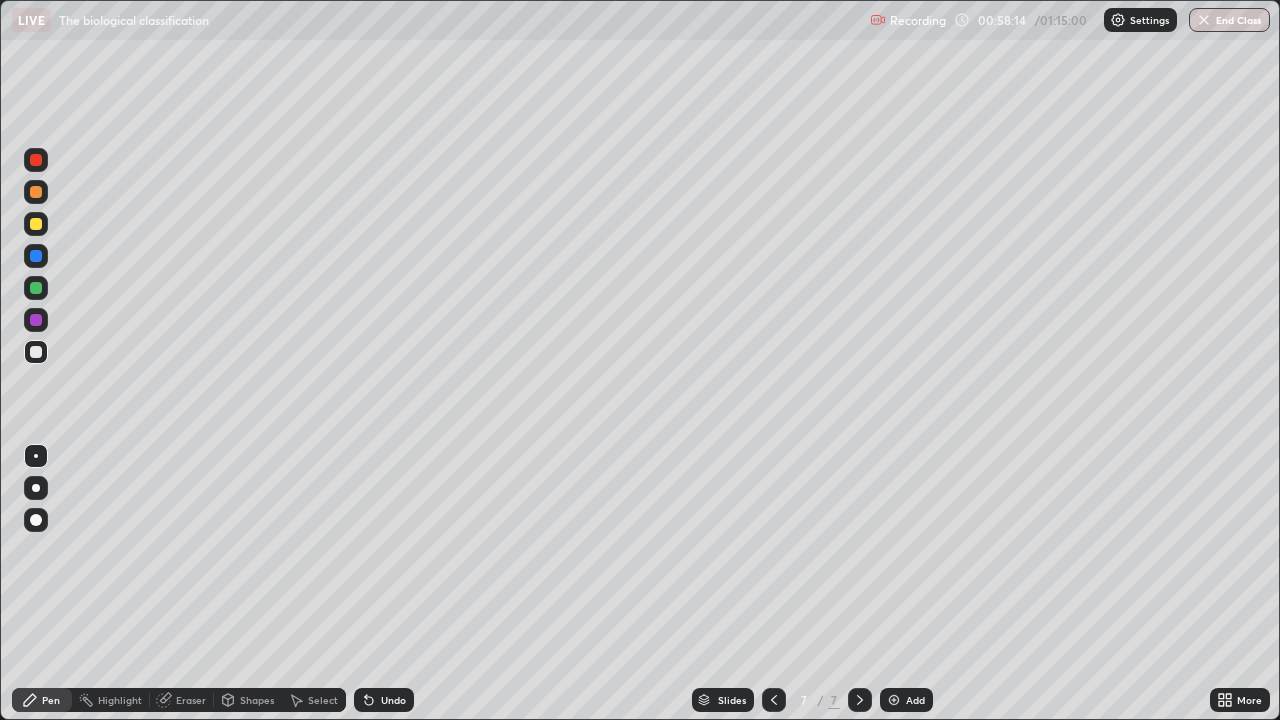 click at bounding box center [36, 224] 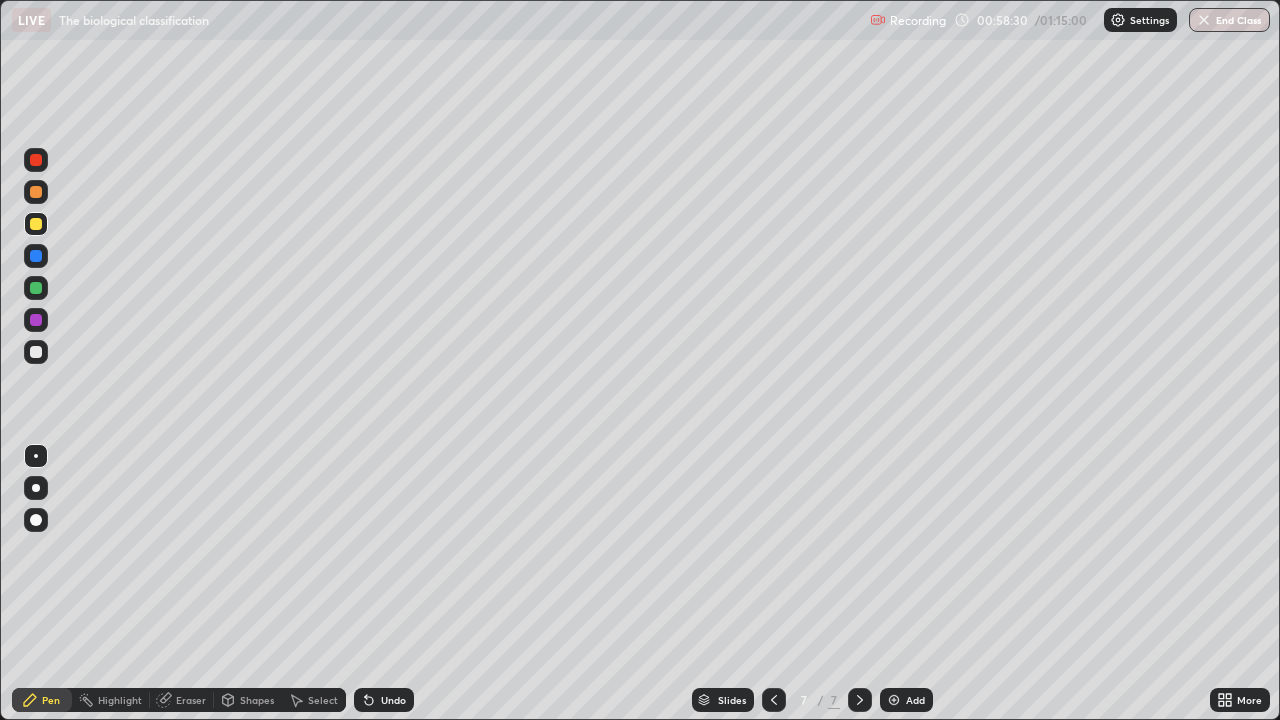 click at bounding box center (36, 352) 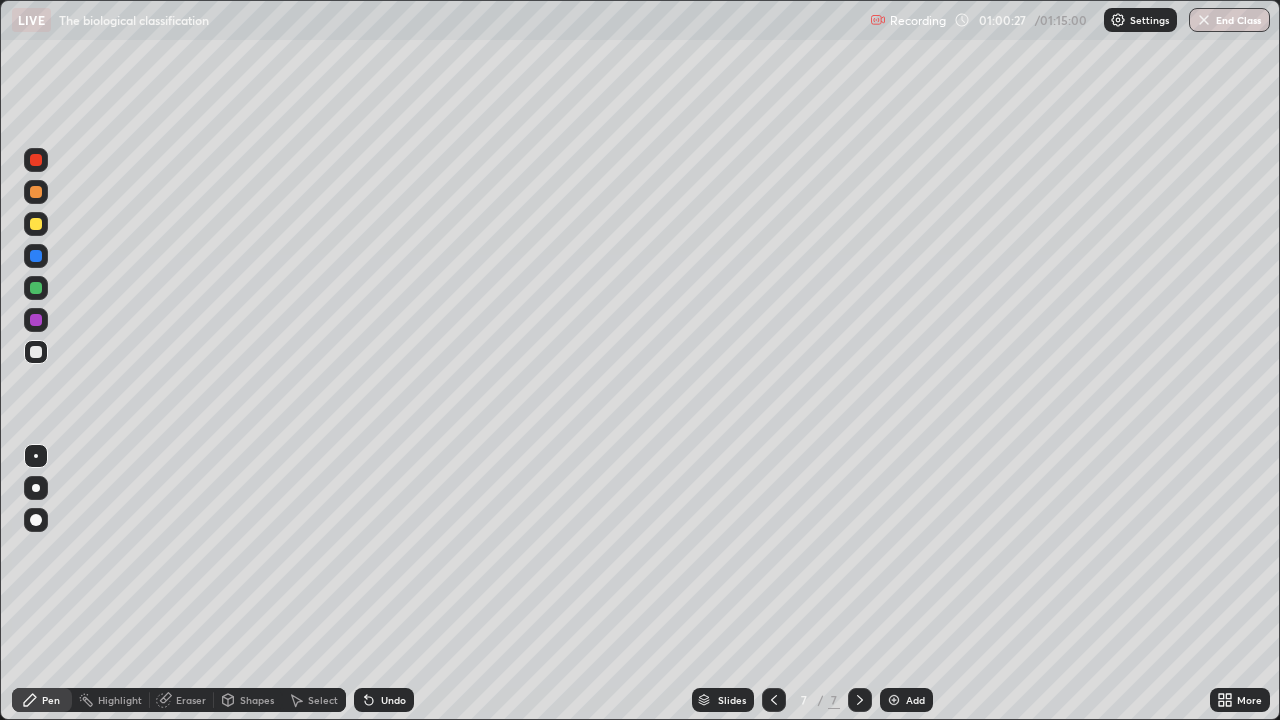 click on "Add" at bounding box center (906, 700) 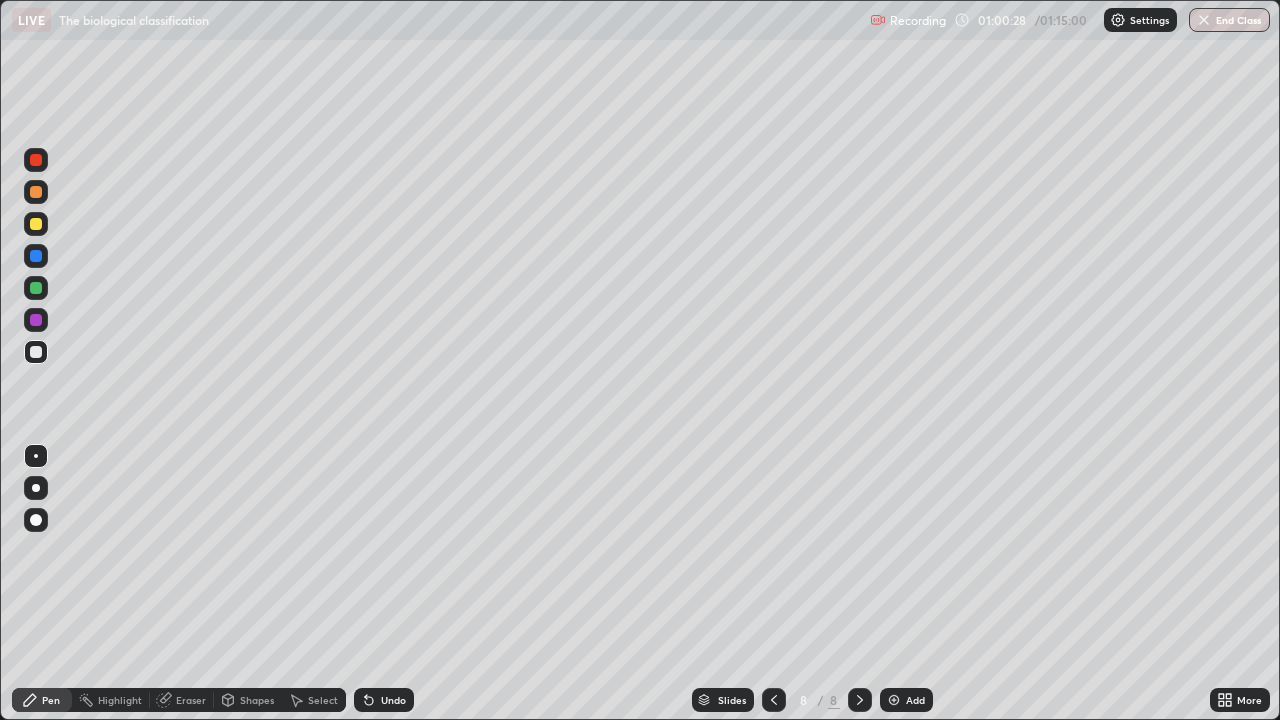 click at bounding box center [36, 224] 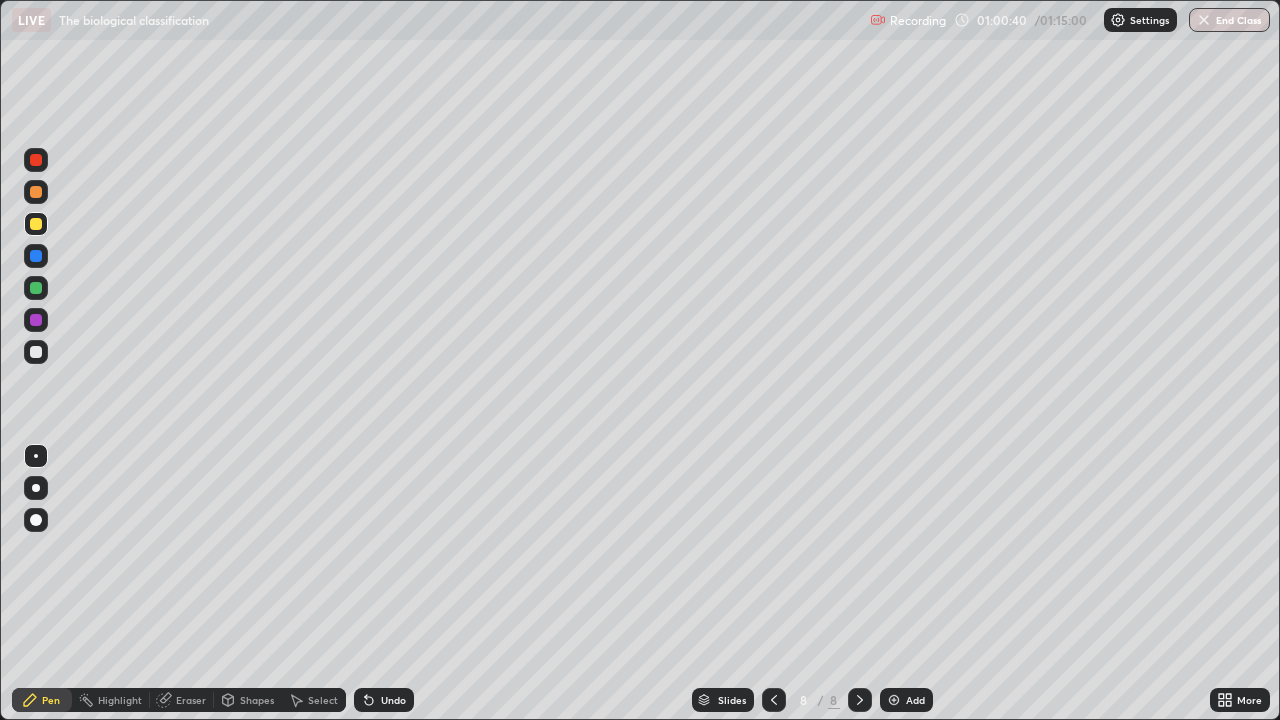 click at bounding box center (36, 352) 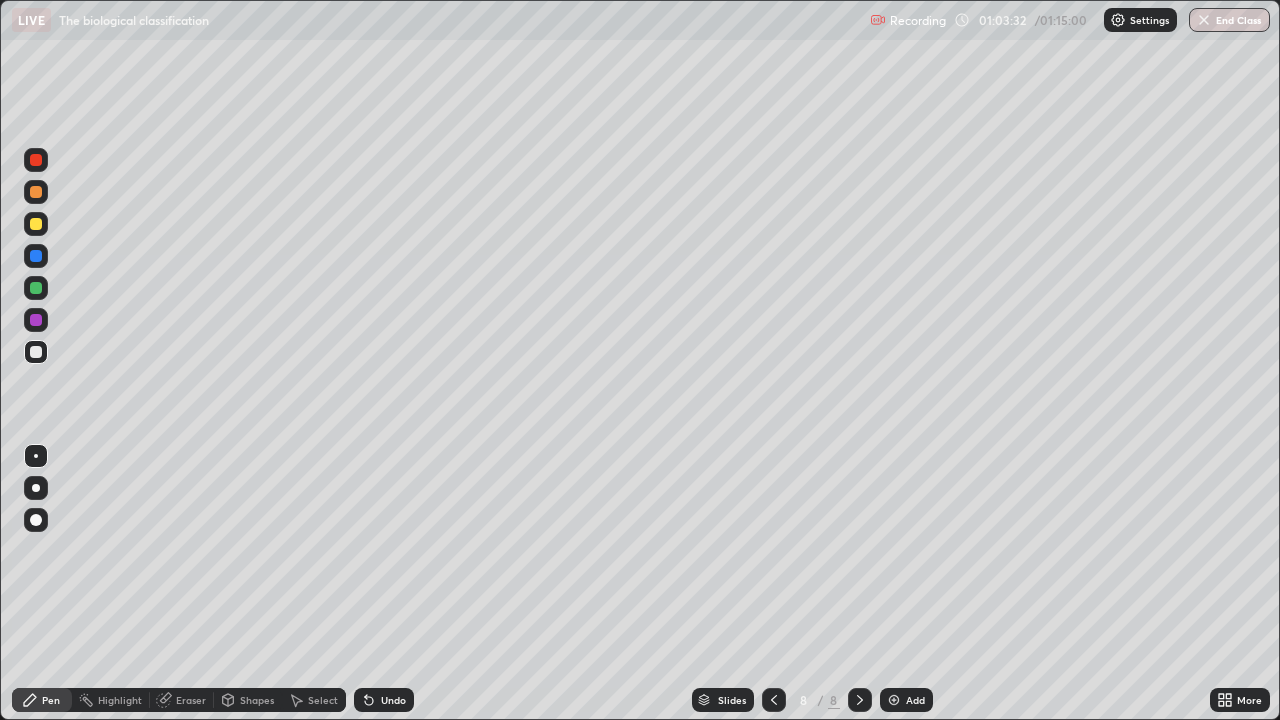 click at bounding box center [894, 700] 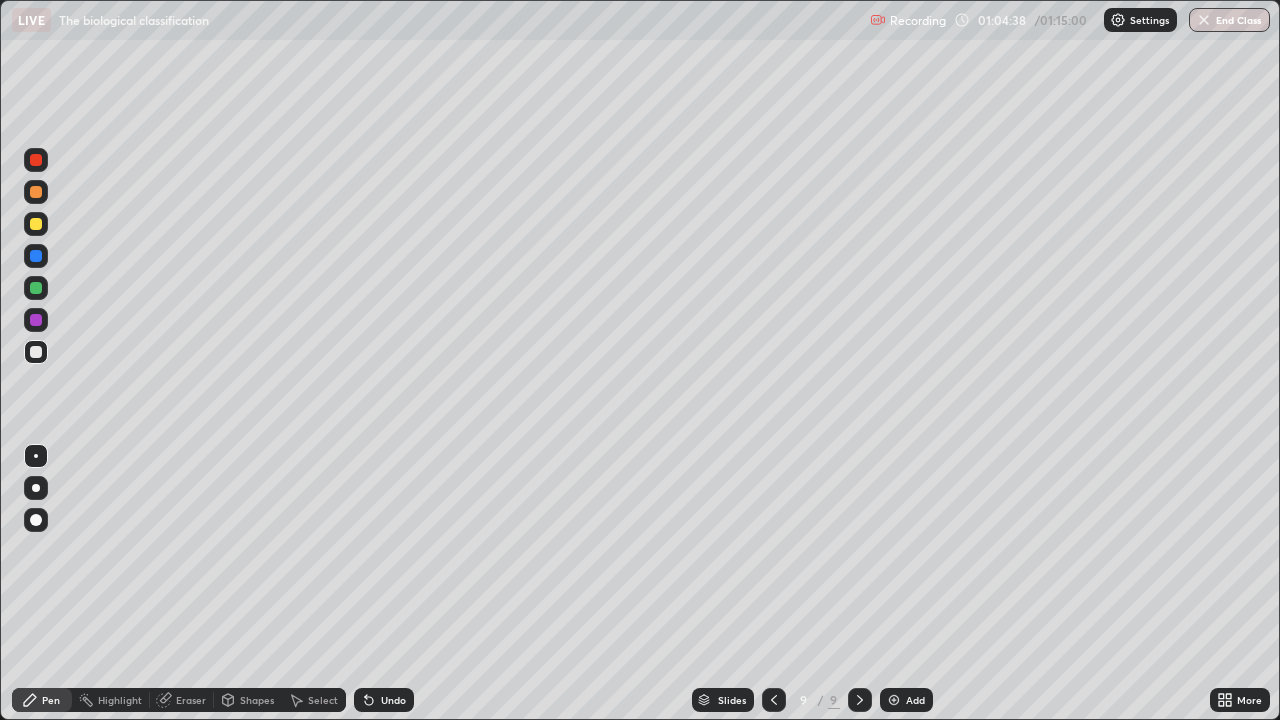 click on "Undo" at bounding box center [393, 700] 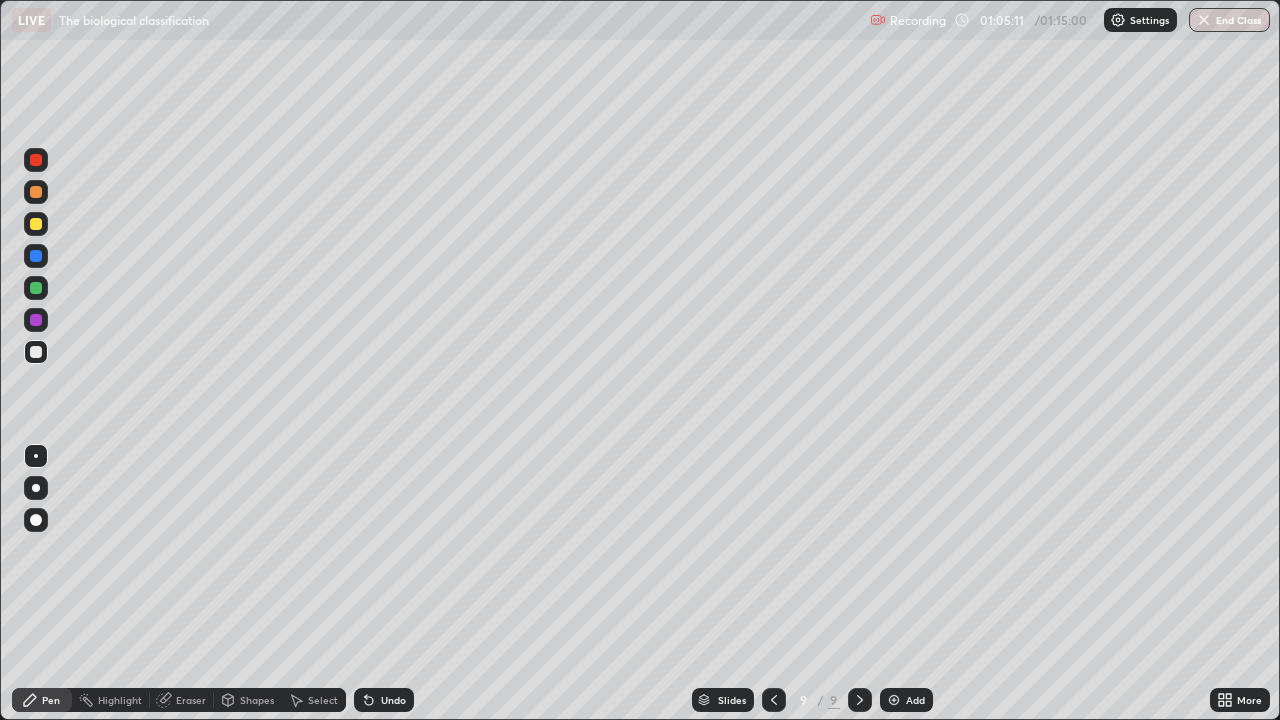 click at bounding box center (36, 224) 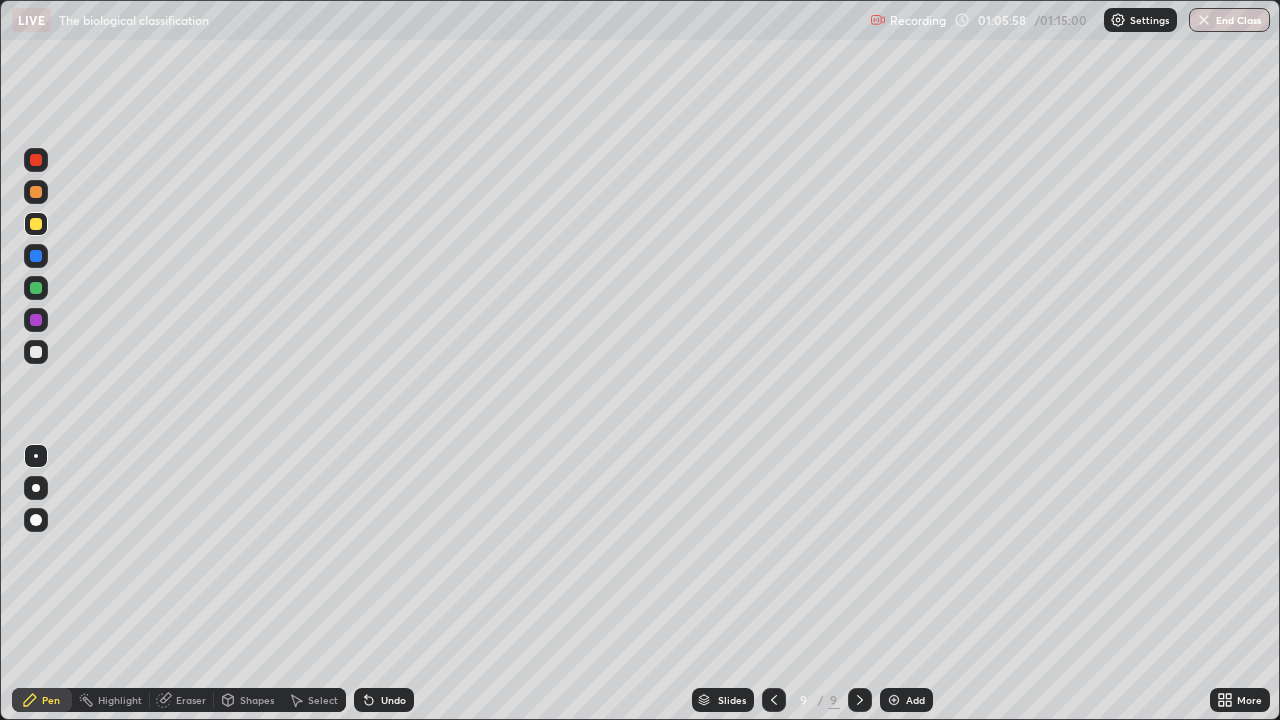 click at bounding box center (36, 352) 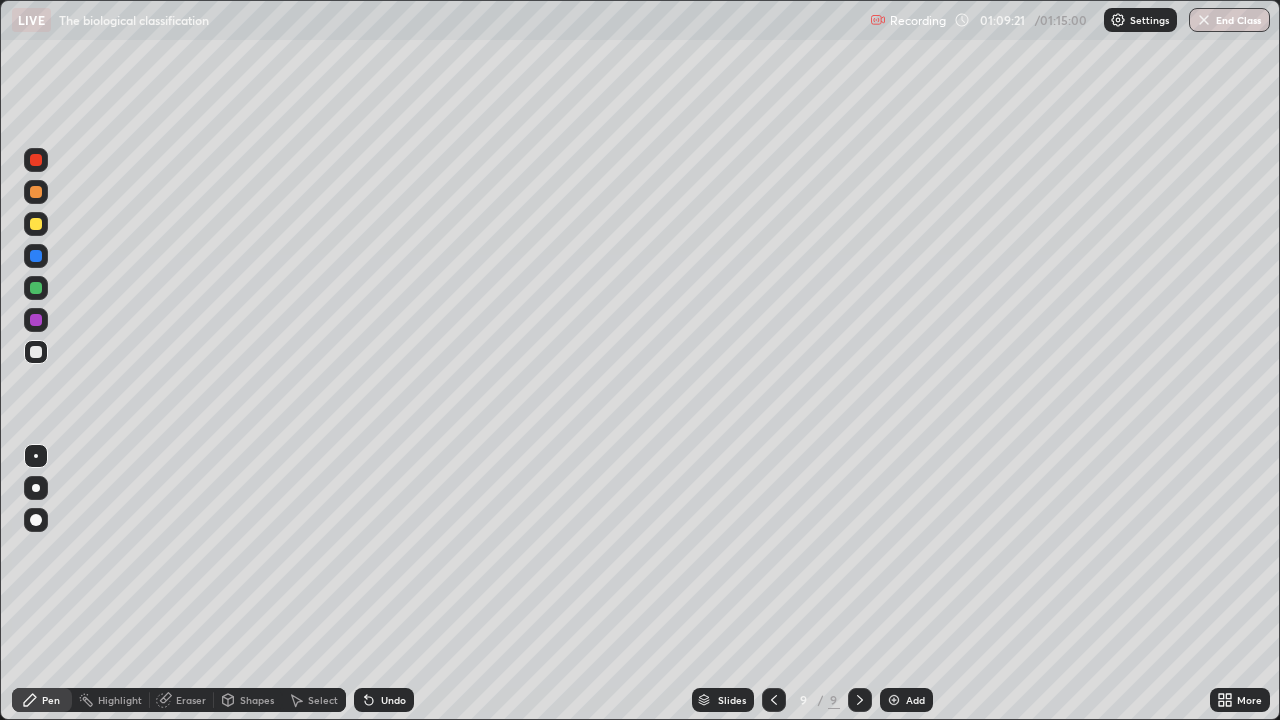 click at bounding box center (894, 700) 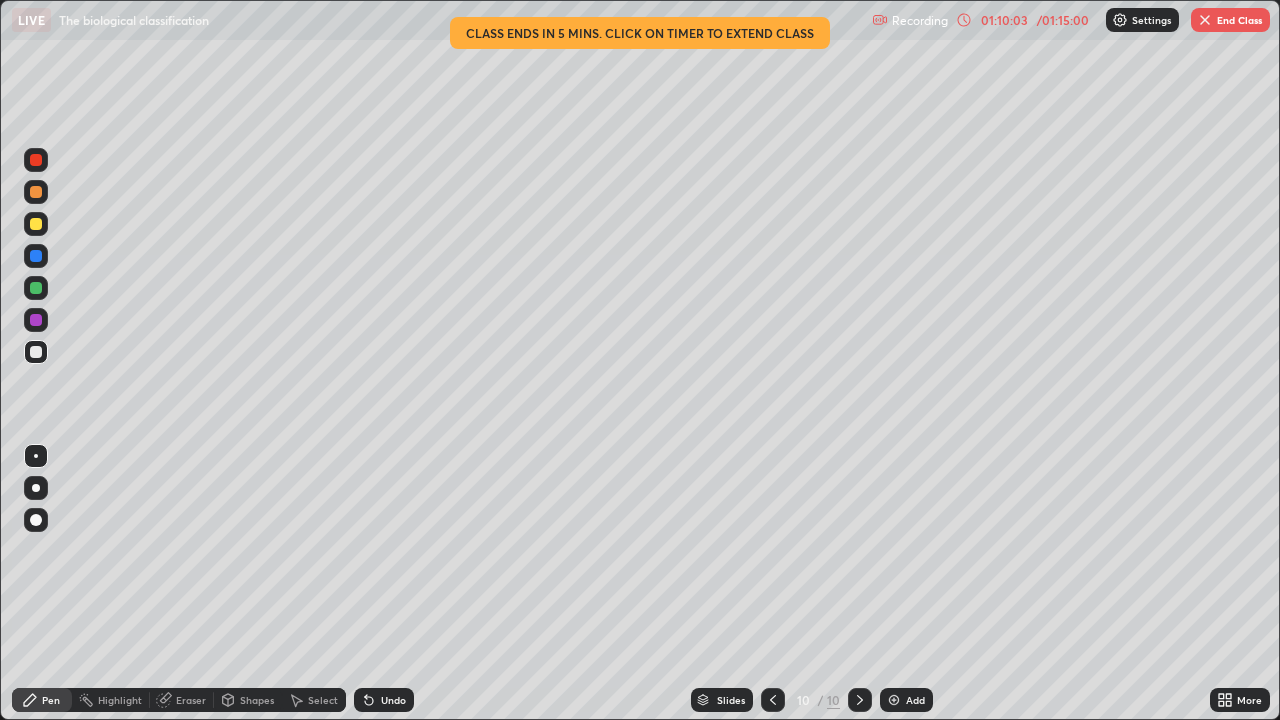 click at bounding box center (36, 224) 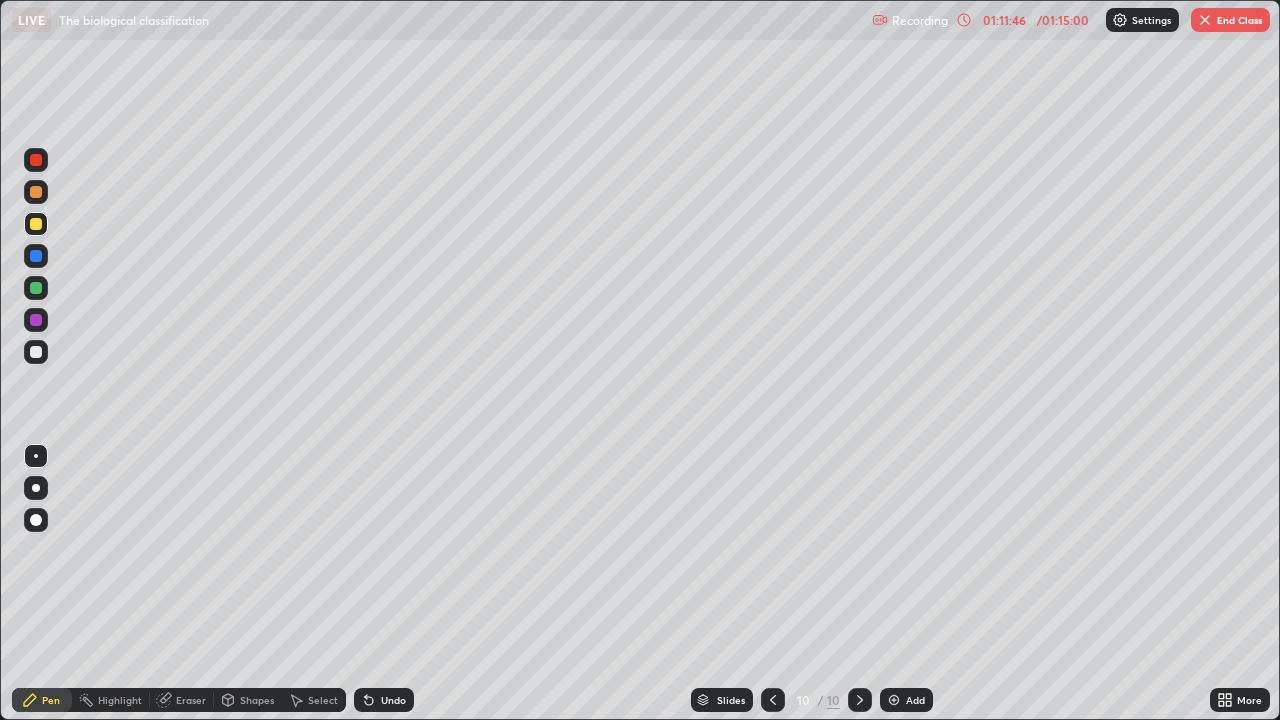 click on "End Class" at bounding box center [1230, 20] 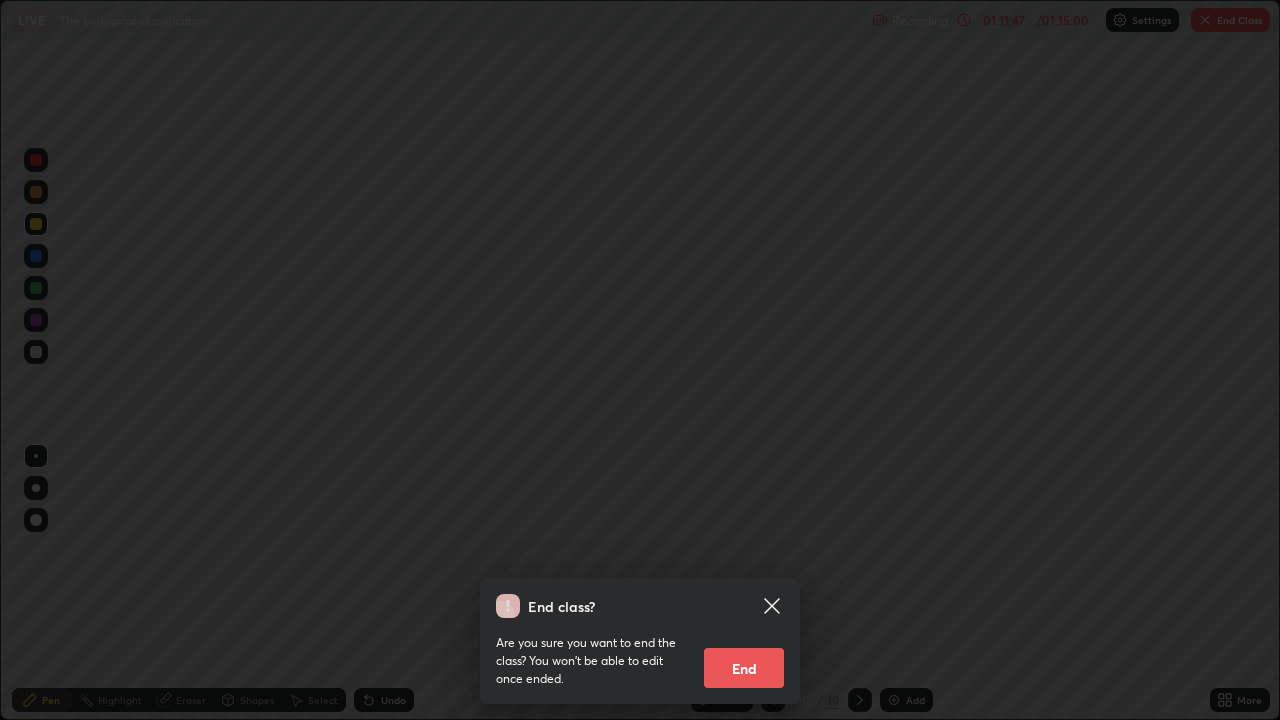 click on "End" at bounding box center (744, 668) 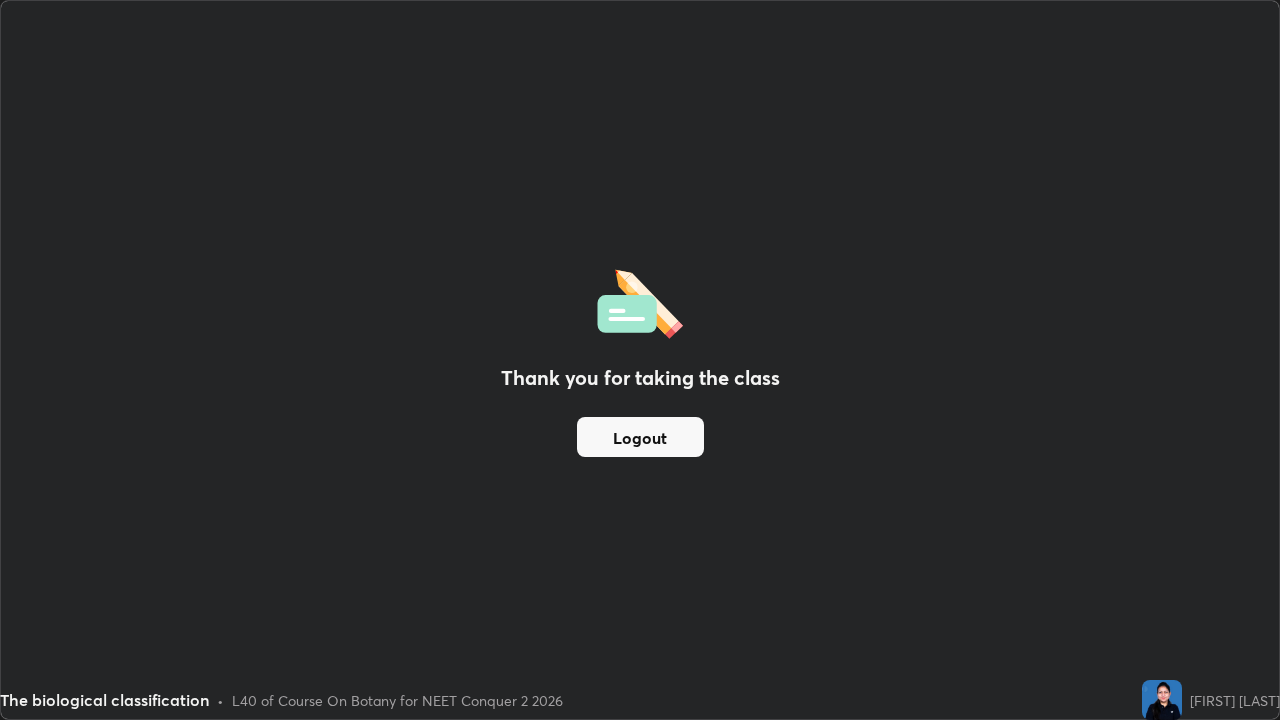 click on "Logout" at bounding box center [640, 437] 